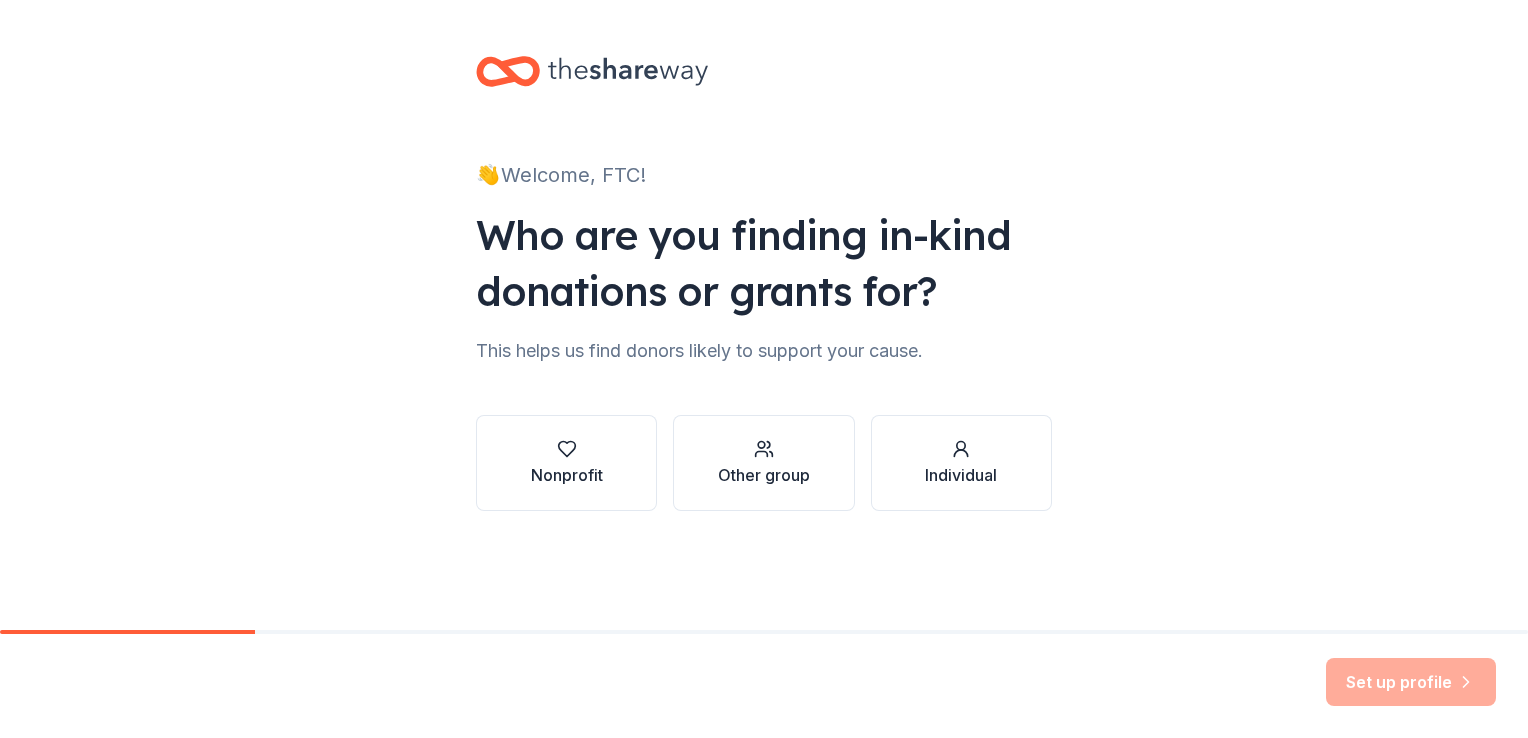 scroll, scrollTop: 0, scrollLeft: 0, axis: both 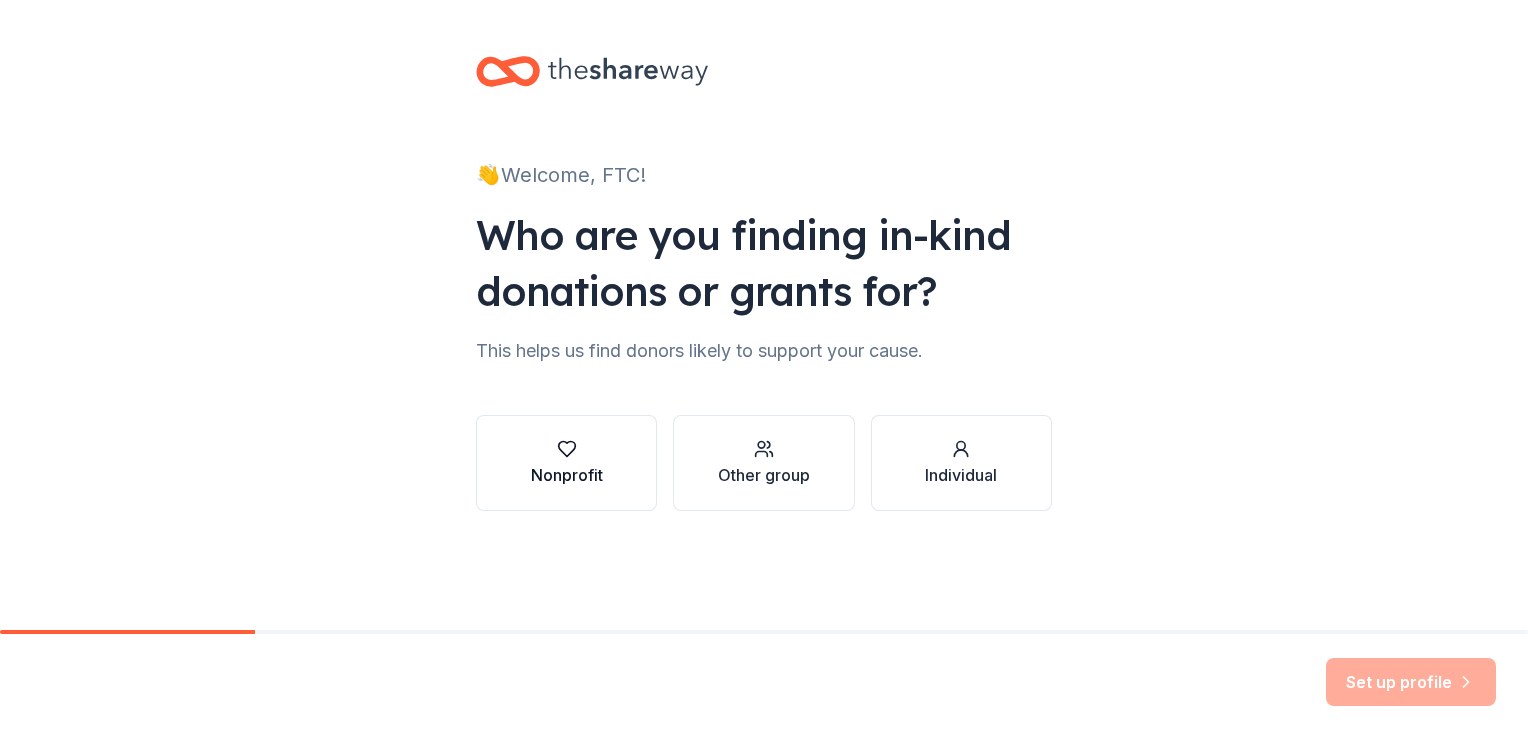 click on "Nonprofit" at bounding box center (567, 475) 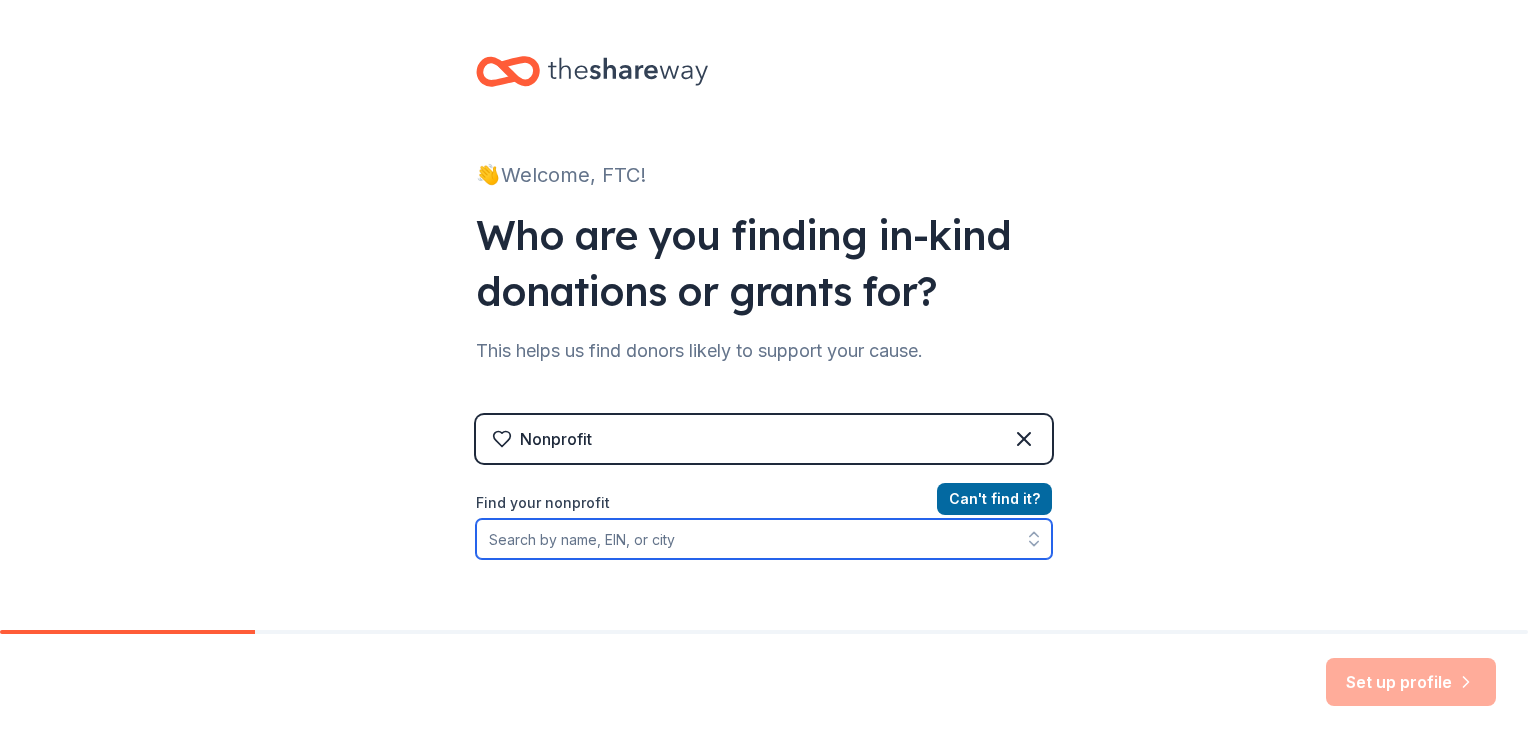 click on "Find your nonprofit" at bounding box center [764, 539] 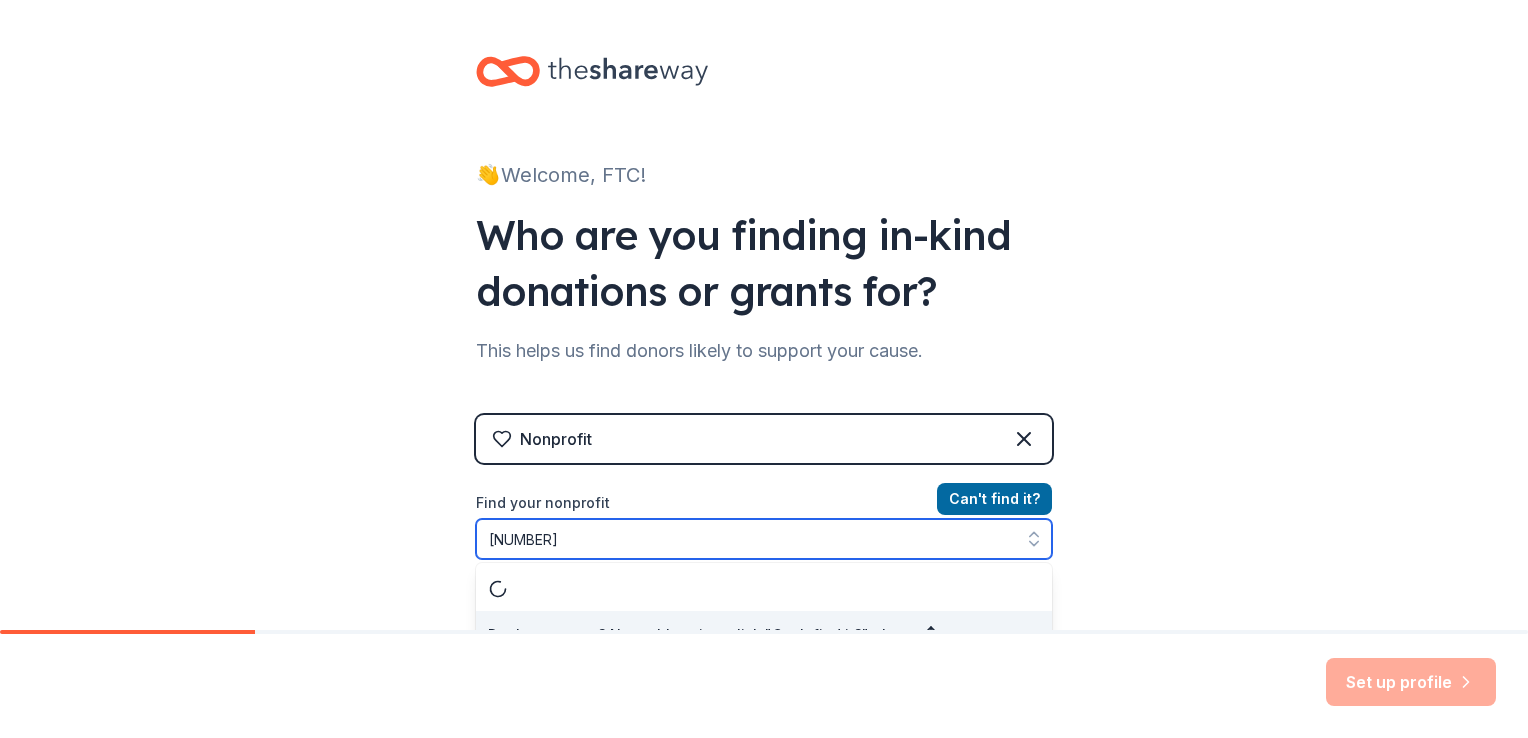scroll, scrollTop: 28, scrollLeft: 0, axis: vertical 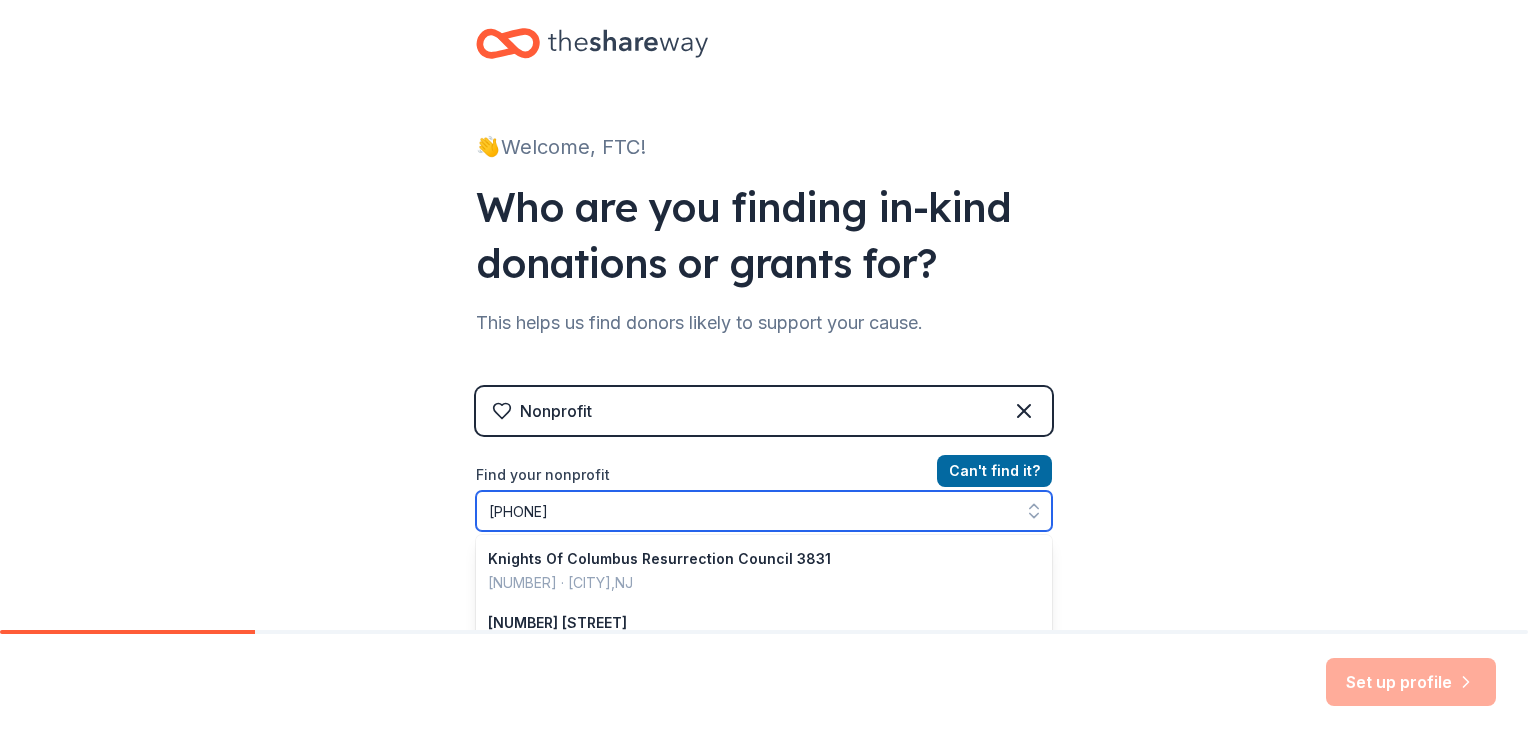 type on "[NUMBER]" 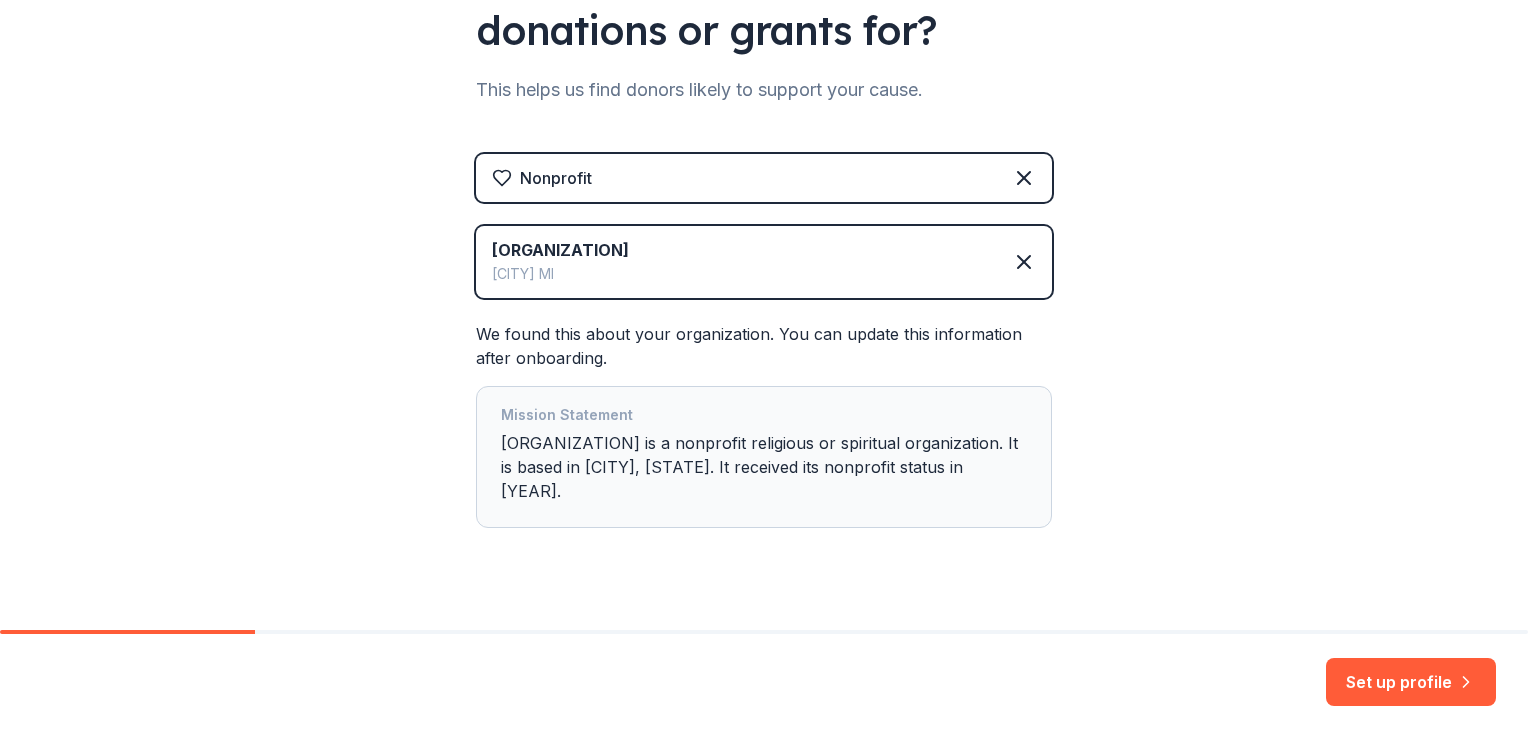 scroll, scrollTop: 263, scrollLeft: 0, axis: vertical 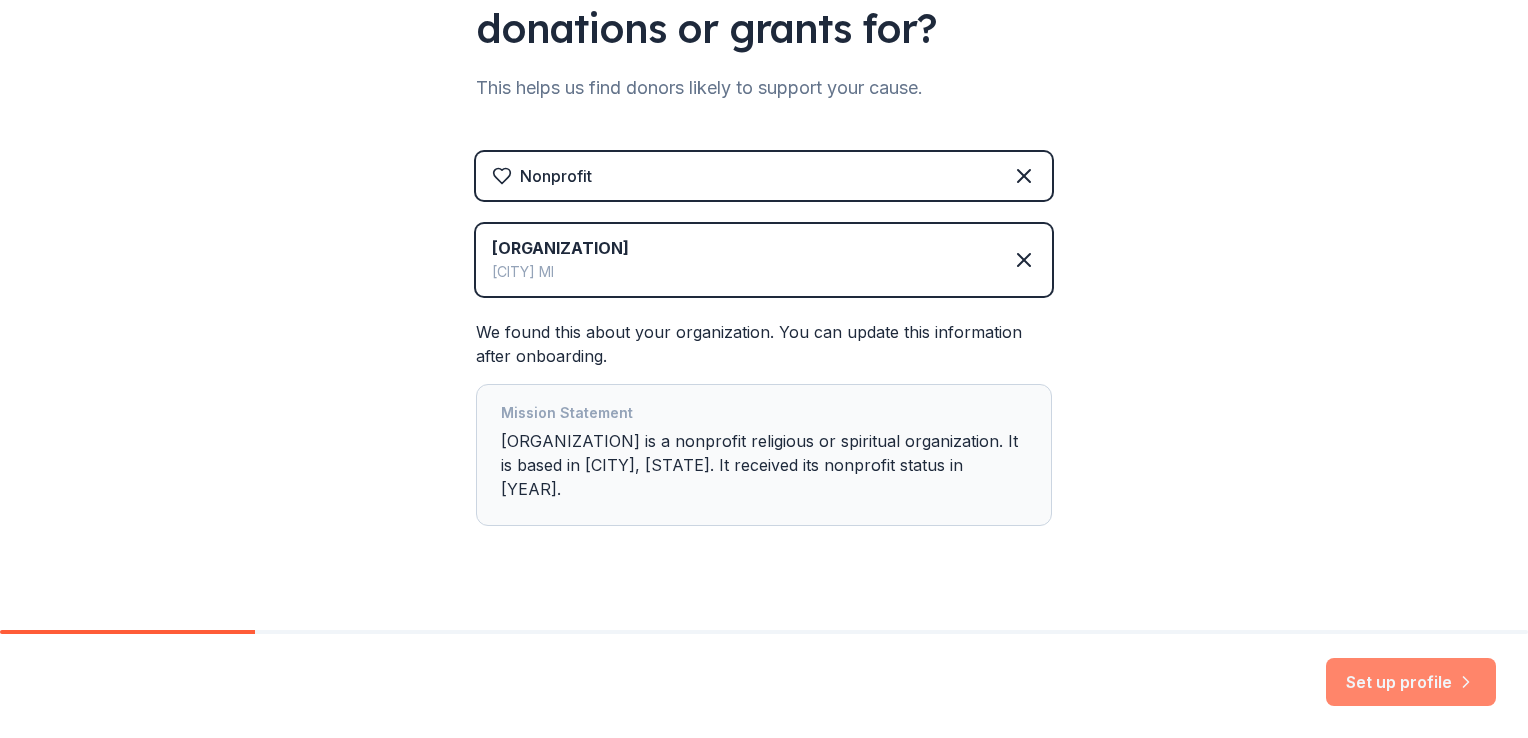 click on "Set up profile" at bounding box center (1411, 682) 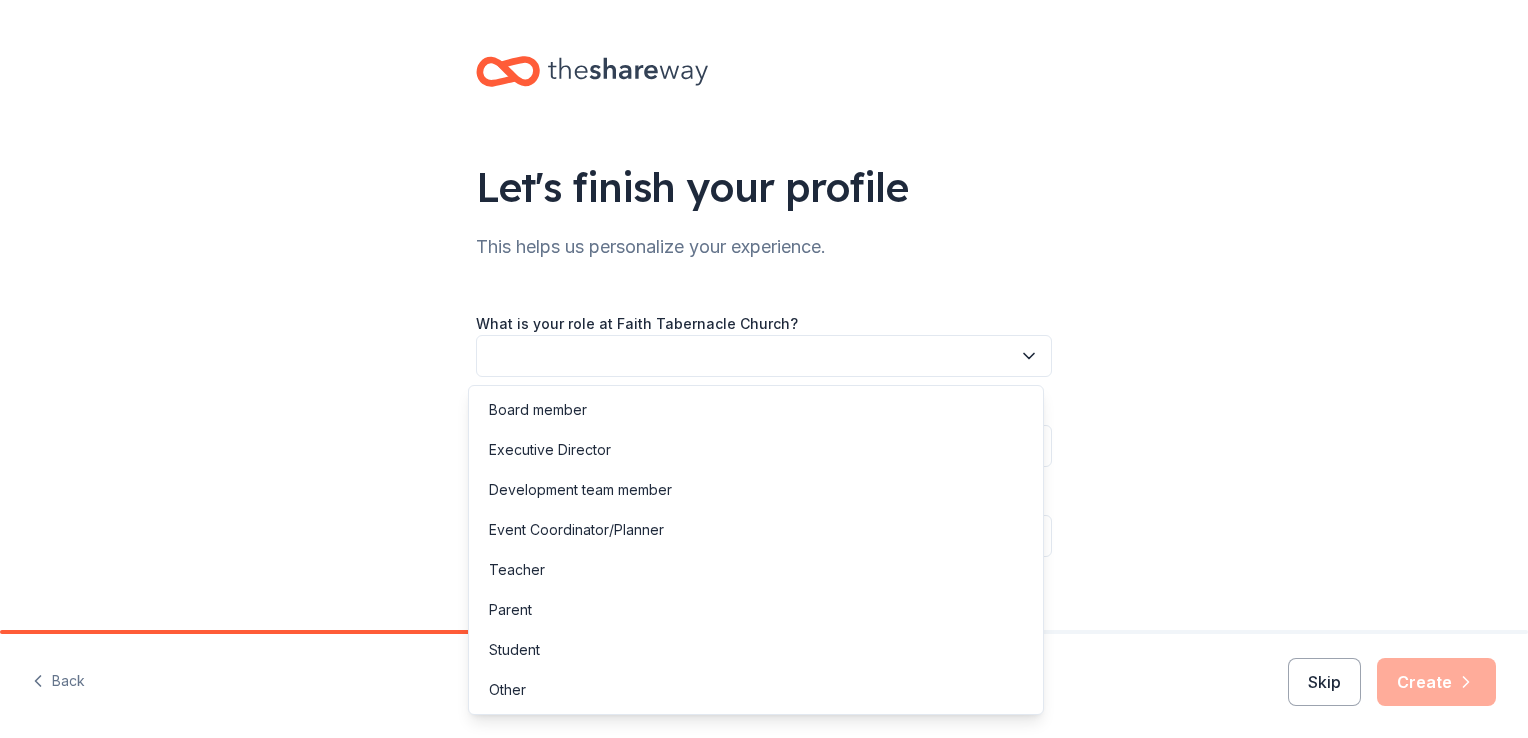 click at bounding box center [764, 356] 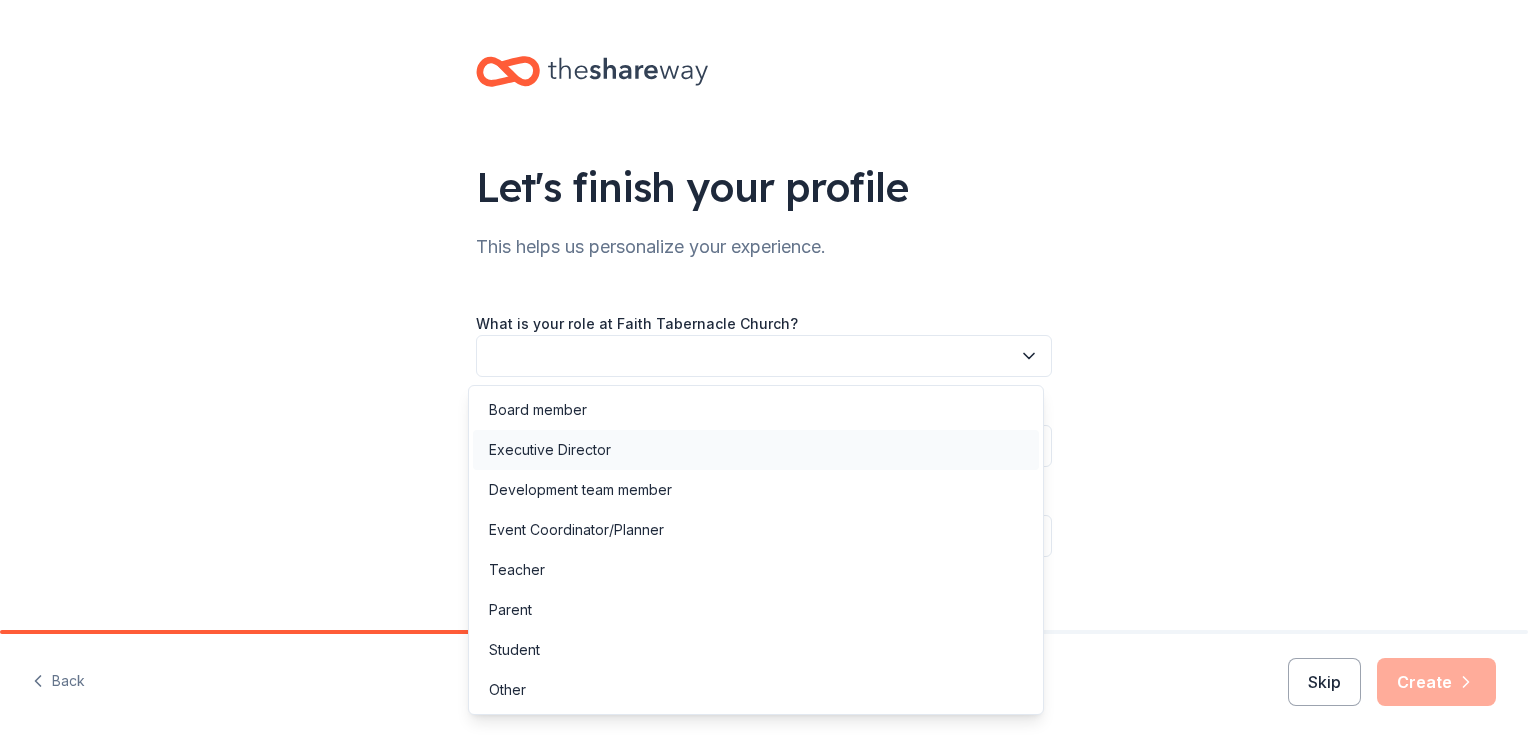 click on "Executive Director" at bounding box center (550, 450) 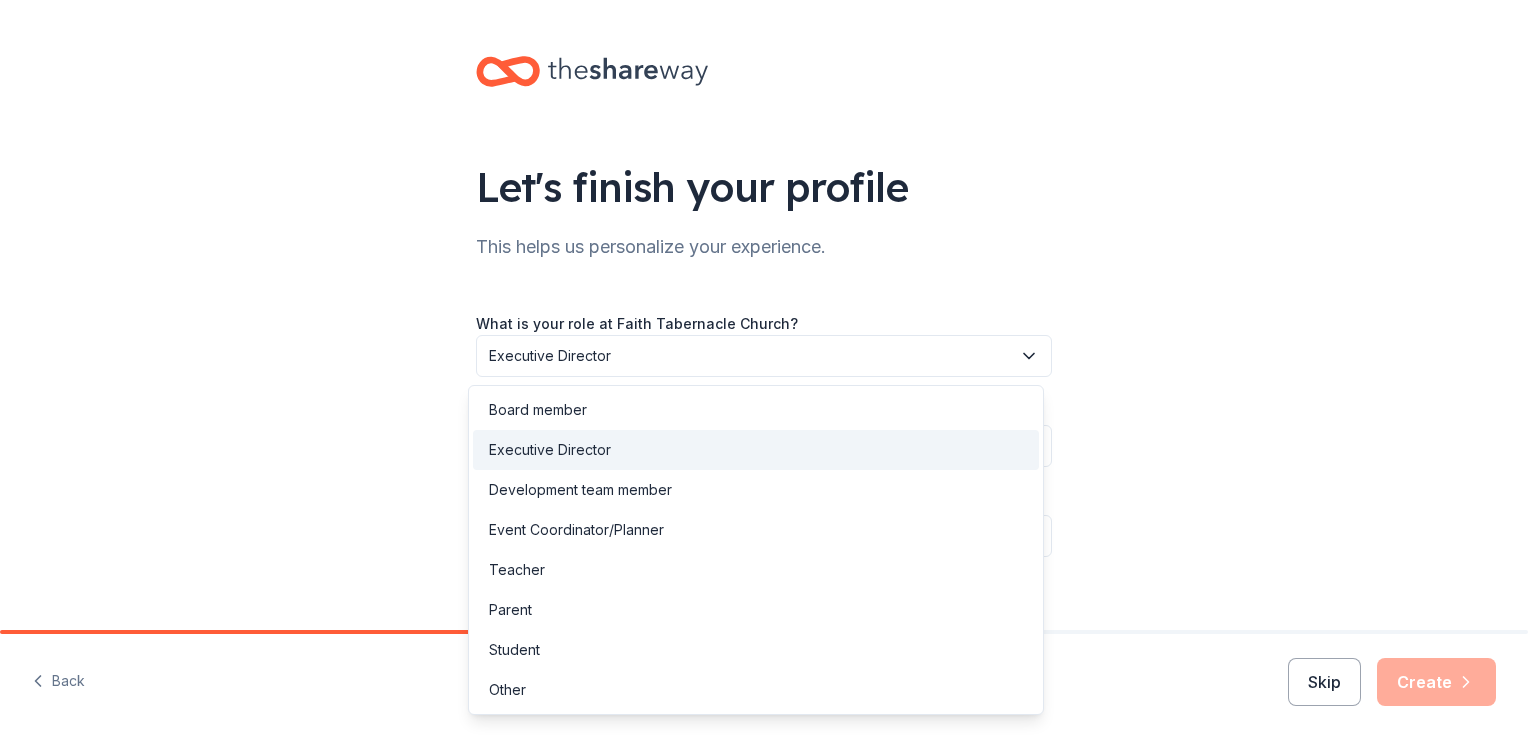 click on "Executive Director" at bounding box center [764, 356] 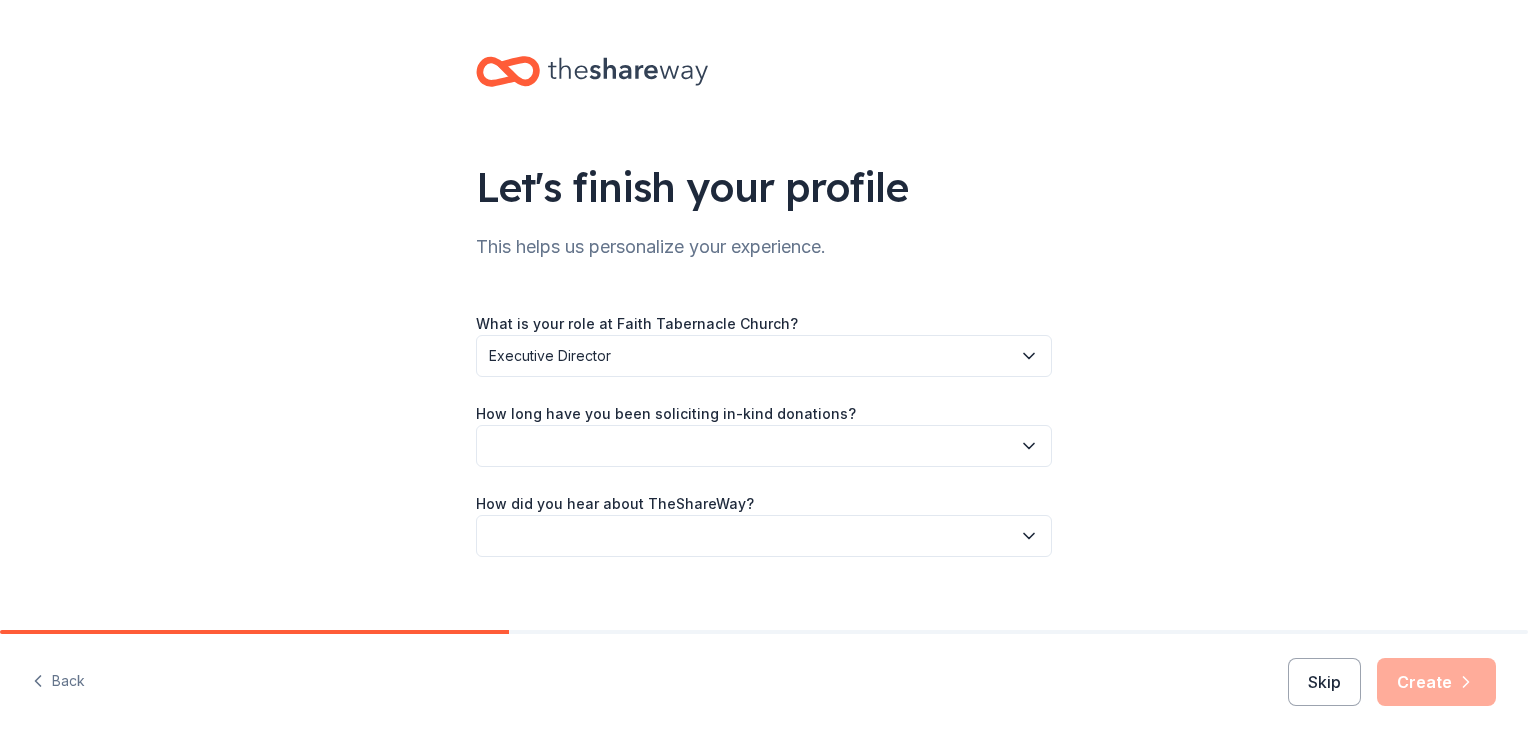 click at bounding box center [764, 446] 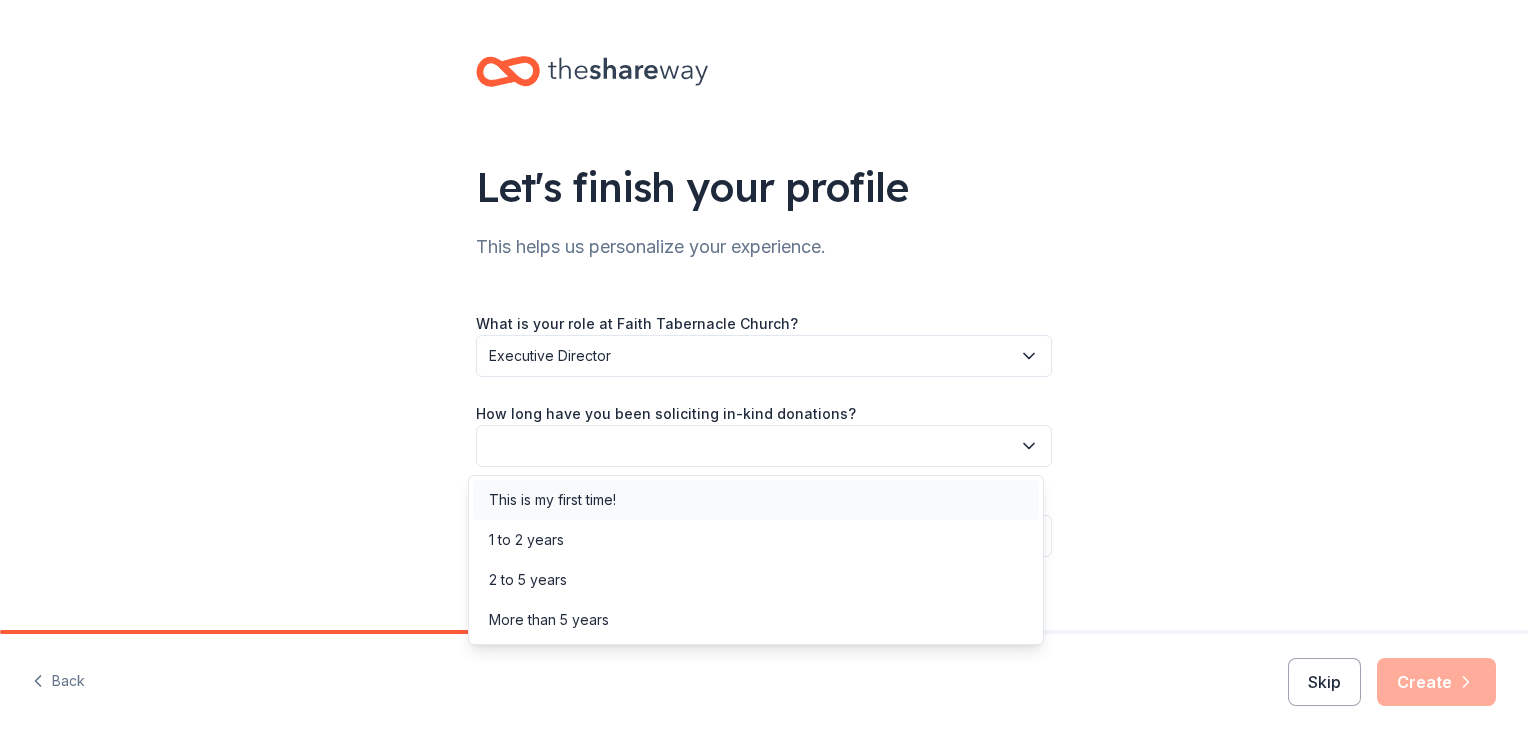 click on "This is my first time!" at bounding box center [756, 500] 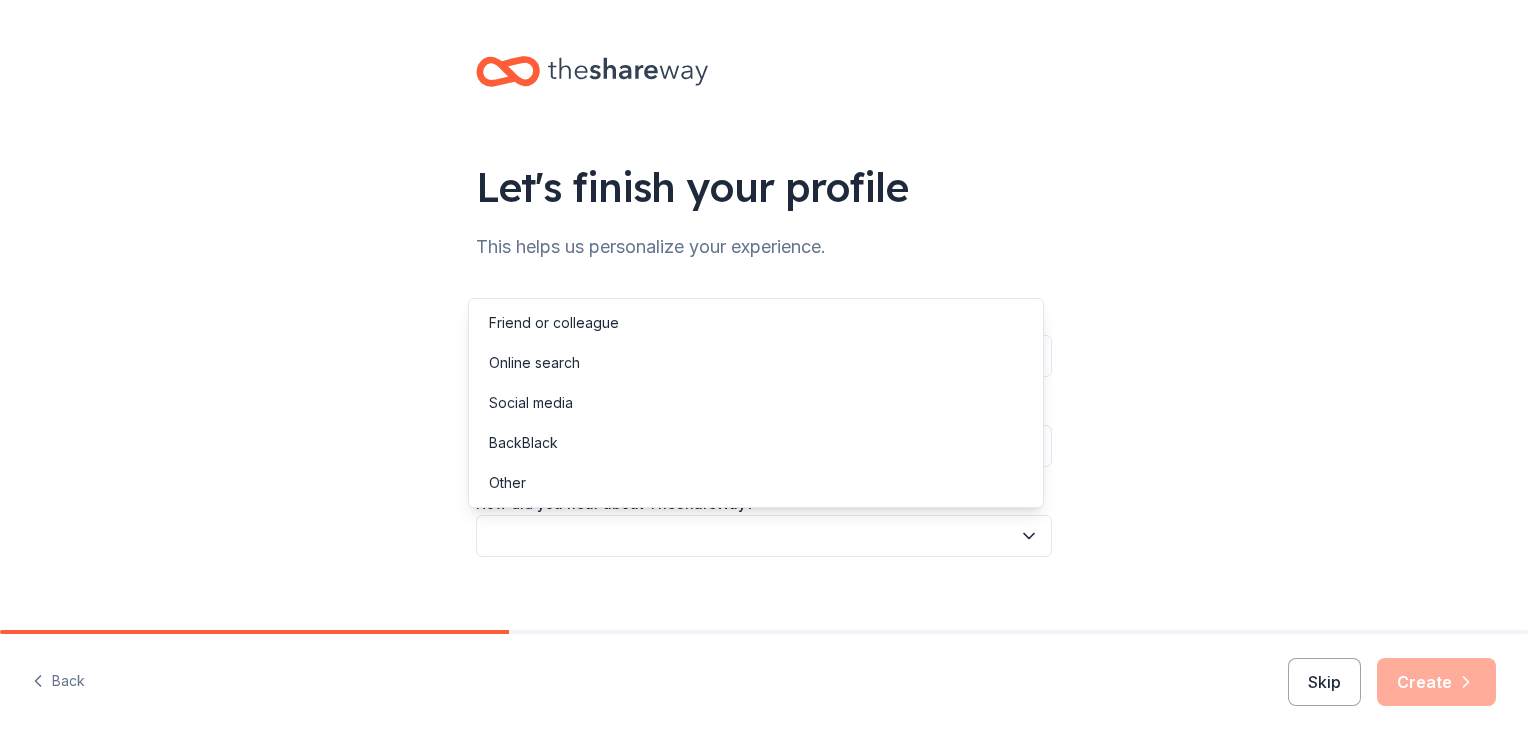 click at bounding box center (764, 536) 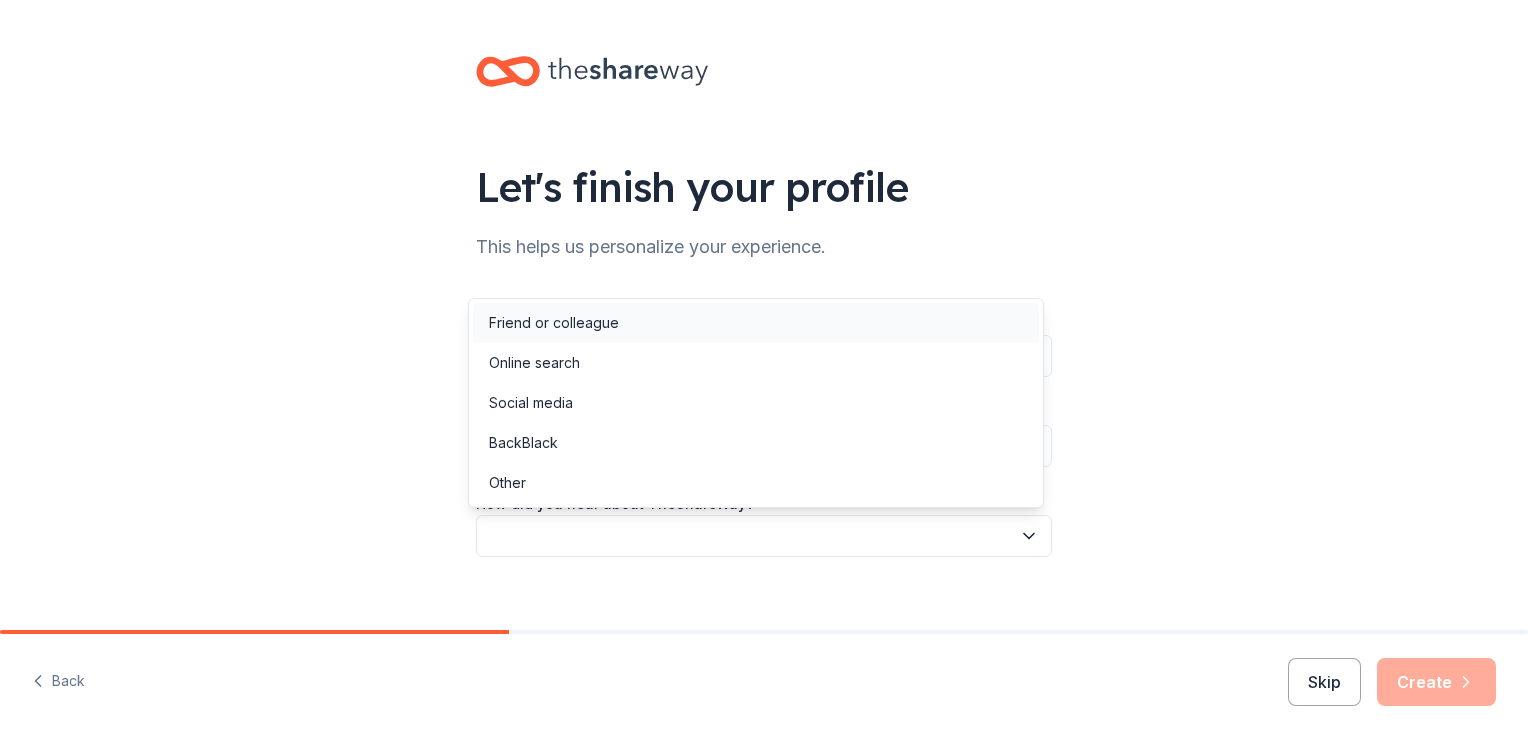 click on "Friend or colleague" at bounding box center [554, 323] 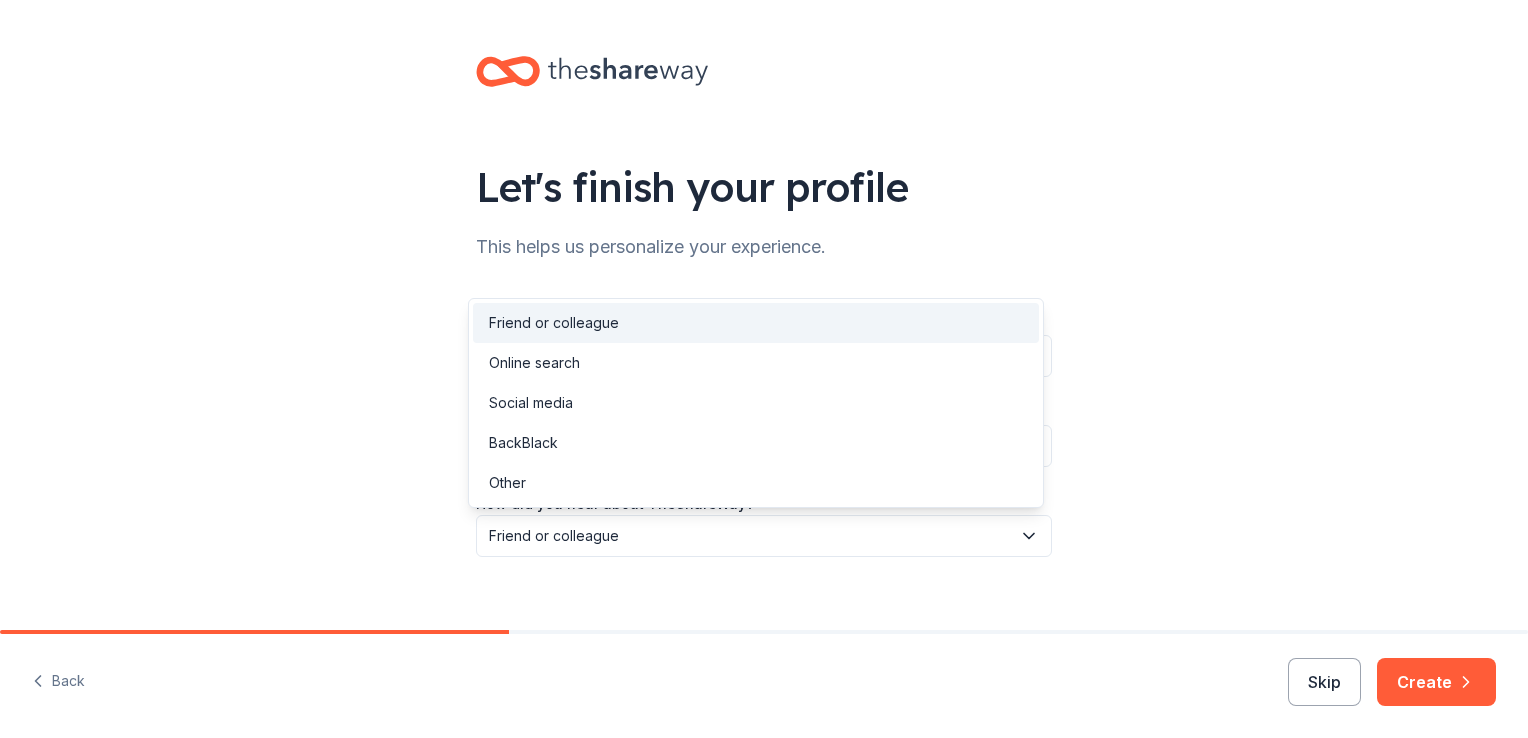 click on "Friend or colleague" at bounding box center (750, 536) 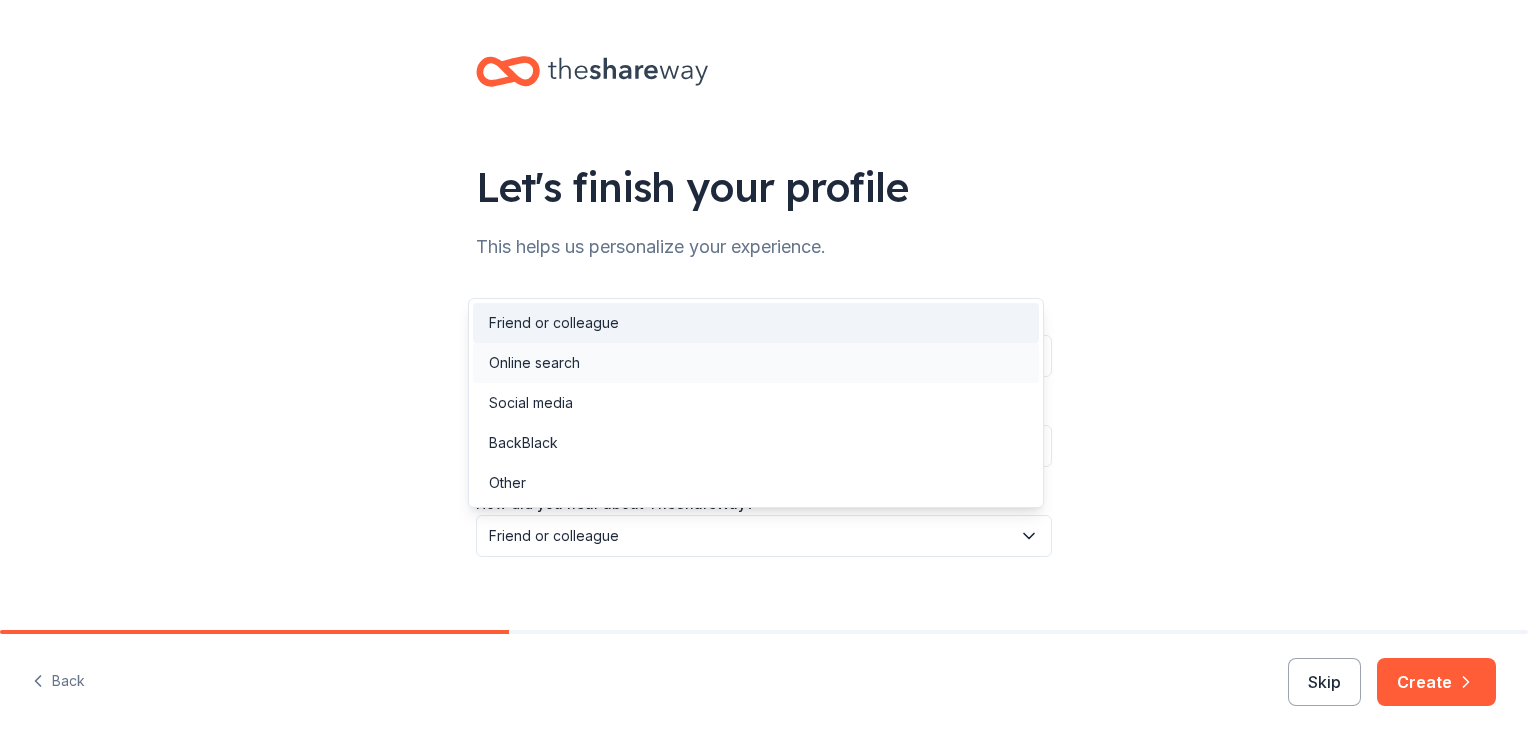 click on "Online search" at bounding box center (534, 363) 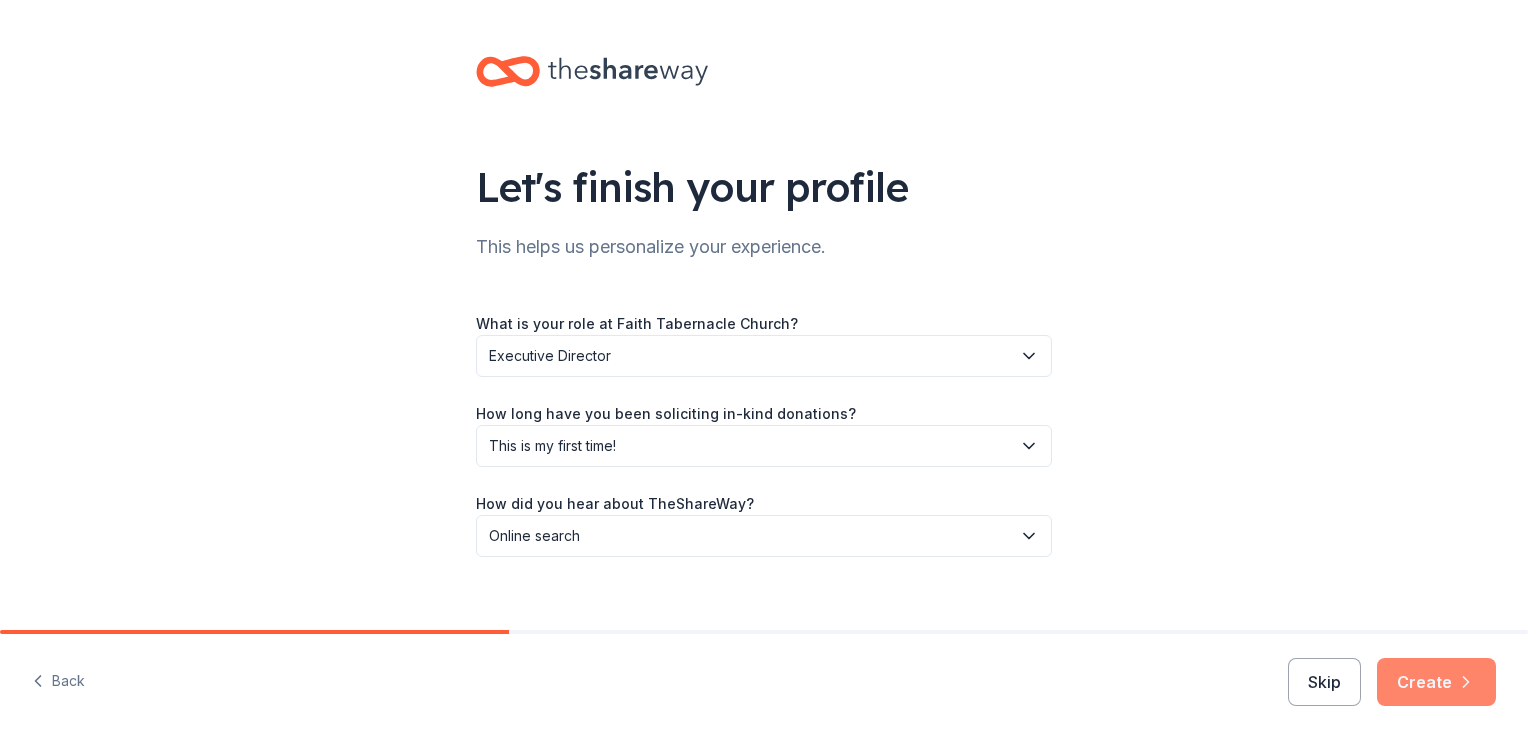 click on "Create" at bounding box center [1436, 682] 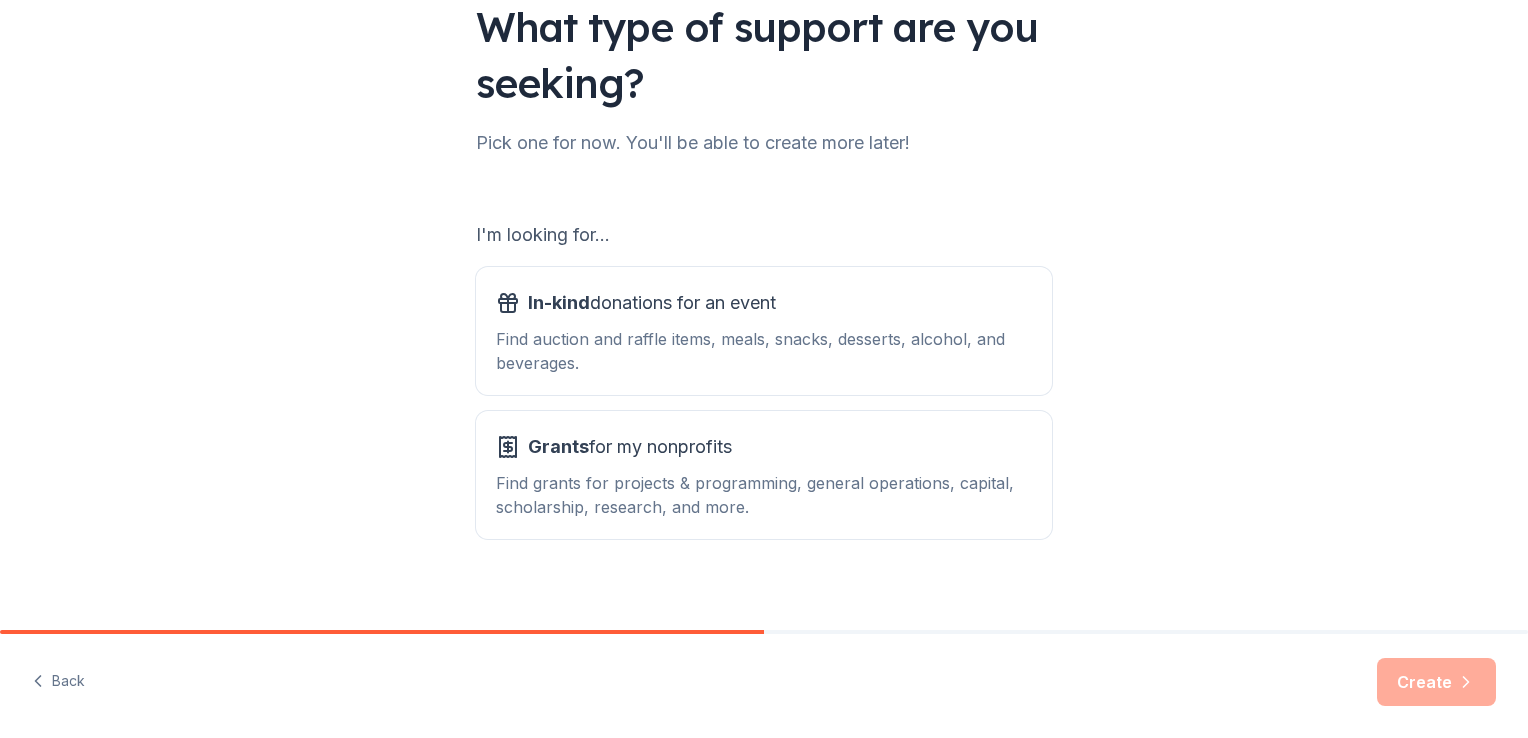 scroll, scrollTop: 163, scrollLeft: 0, axis: vertical 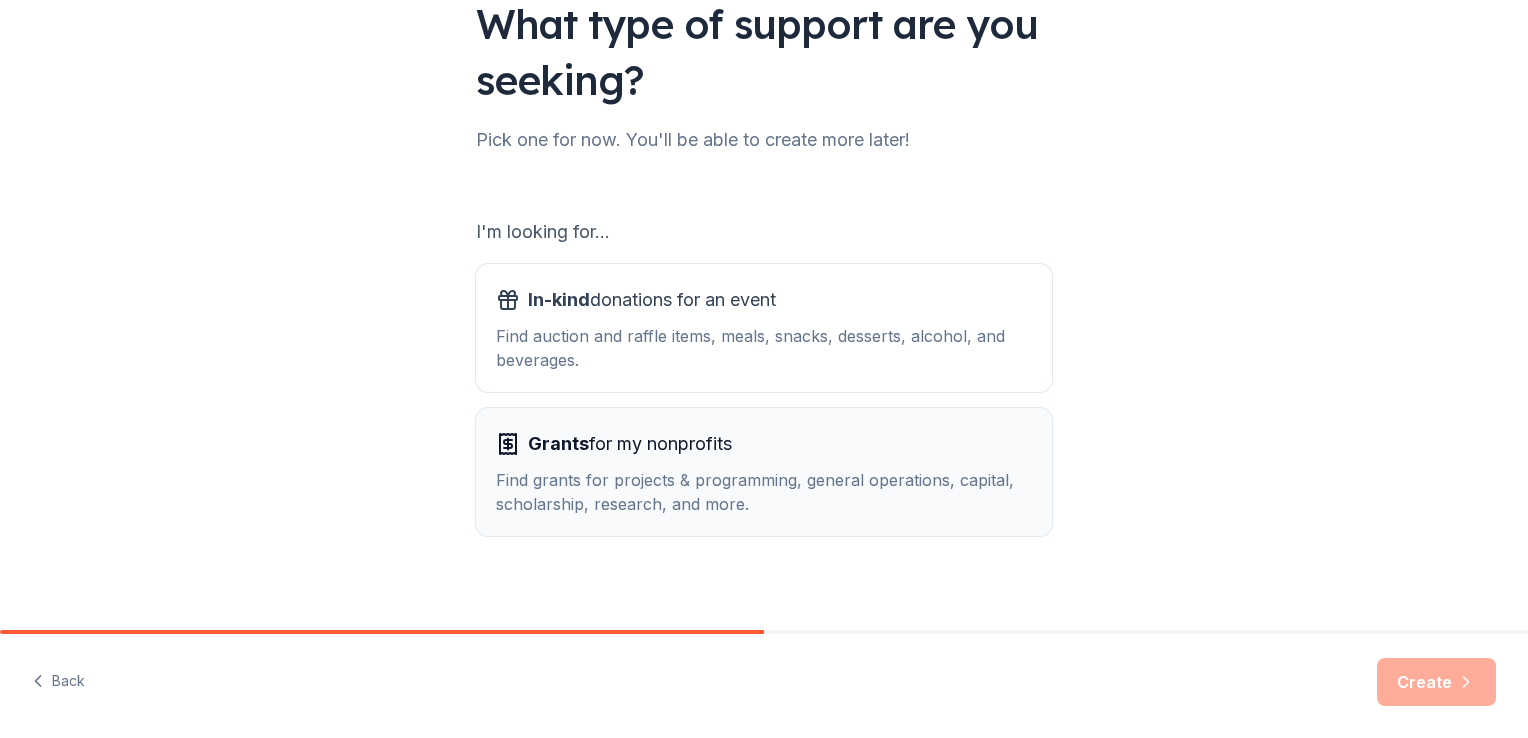click on "Grants  for my nonprofits" at bounding box center (764, 444) 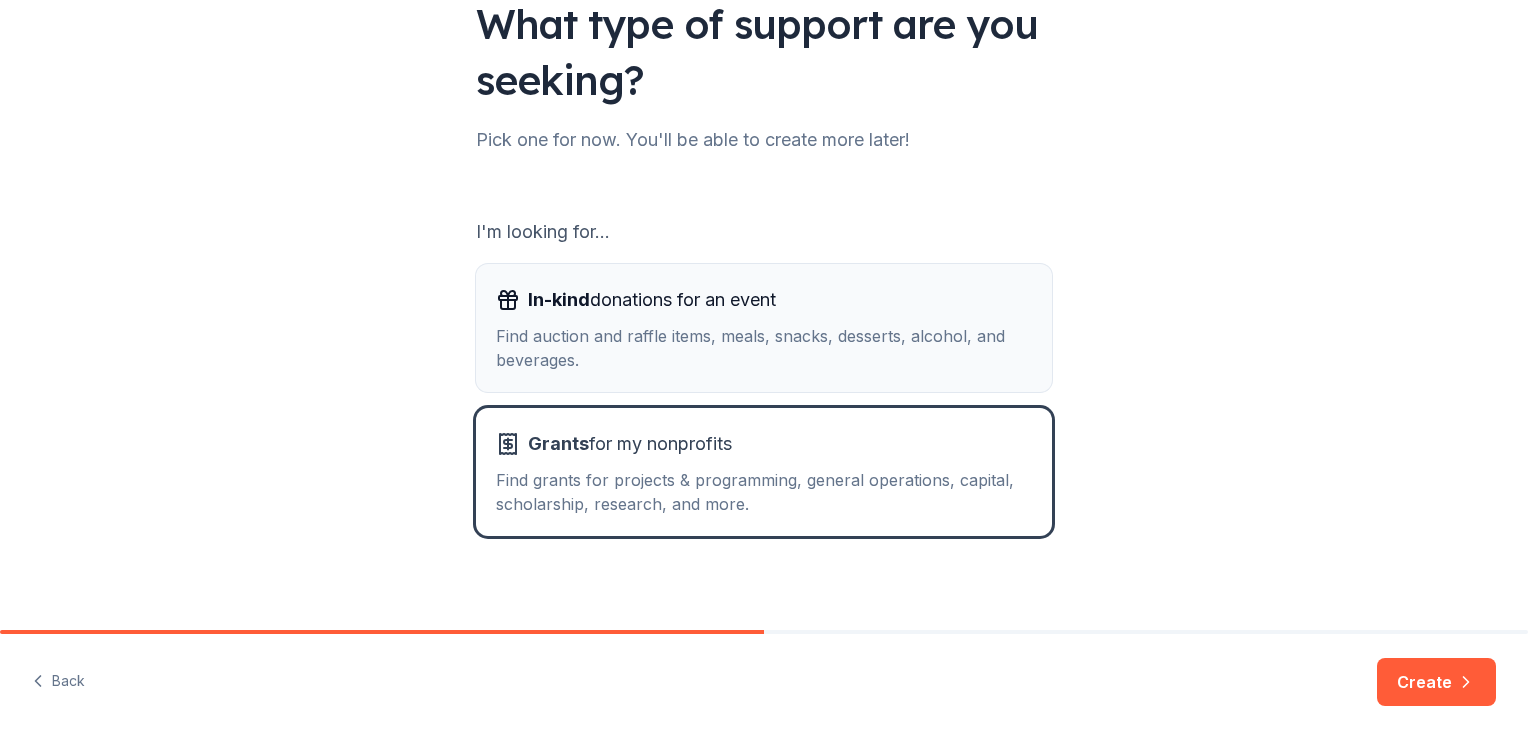 click on "Find auction and raffle items, meals, snacks, desserts, alcohol, and beverages." at bounding box center [764, 348] 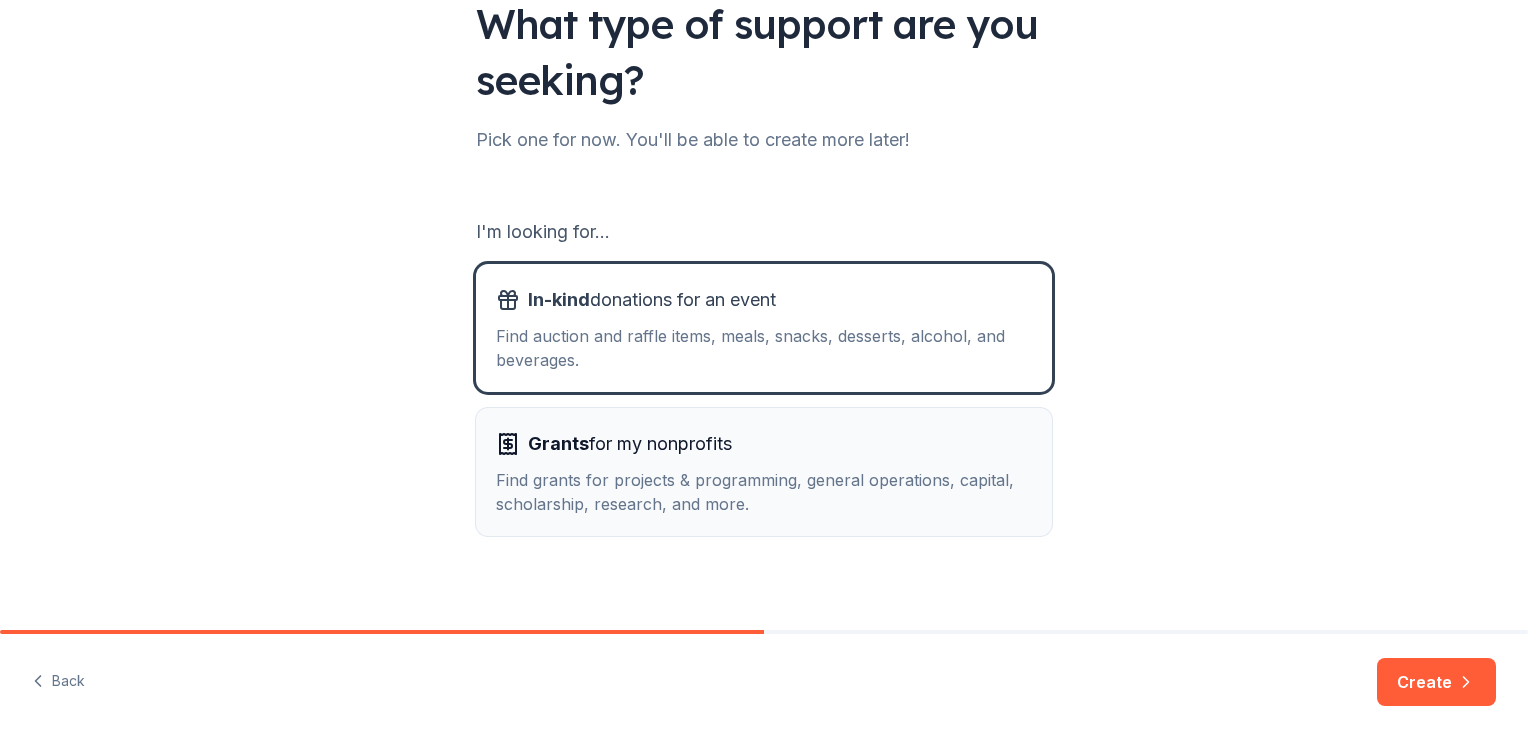 click on "Grants  for my nonprofits" at bounding box center (764, 444) 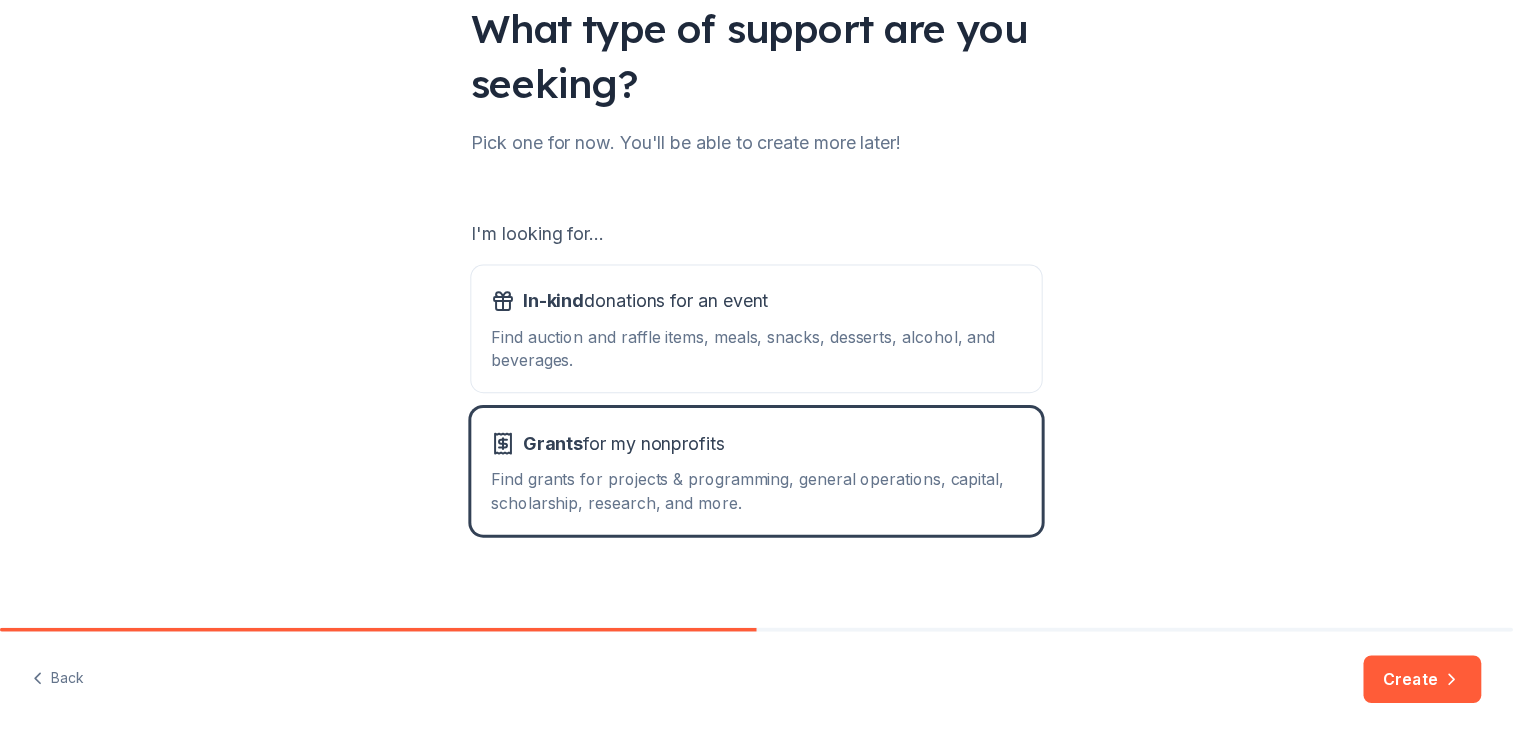 scroll, scrollTop: 176, scrollLeft: 0, axis: vertical 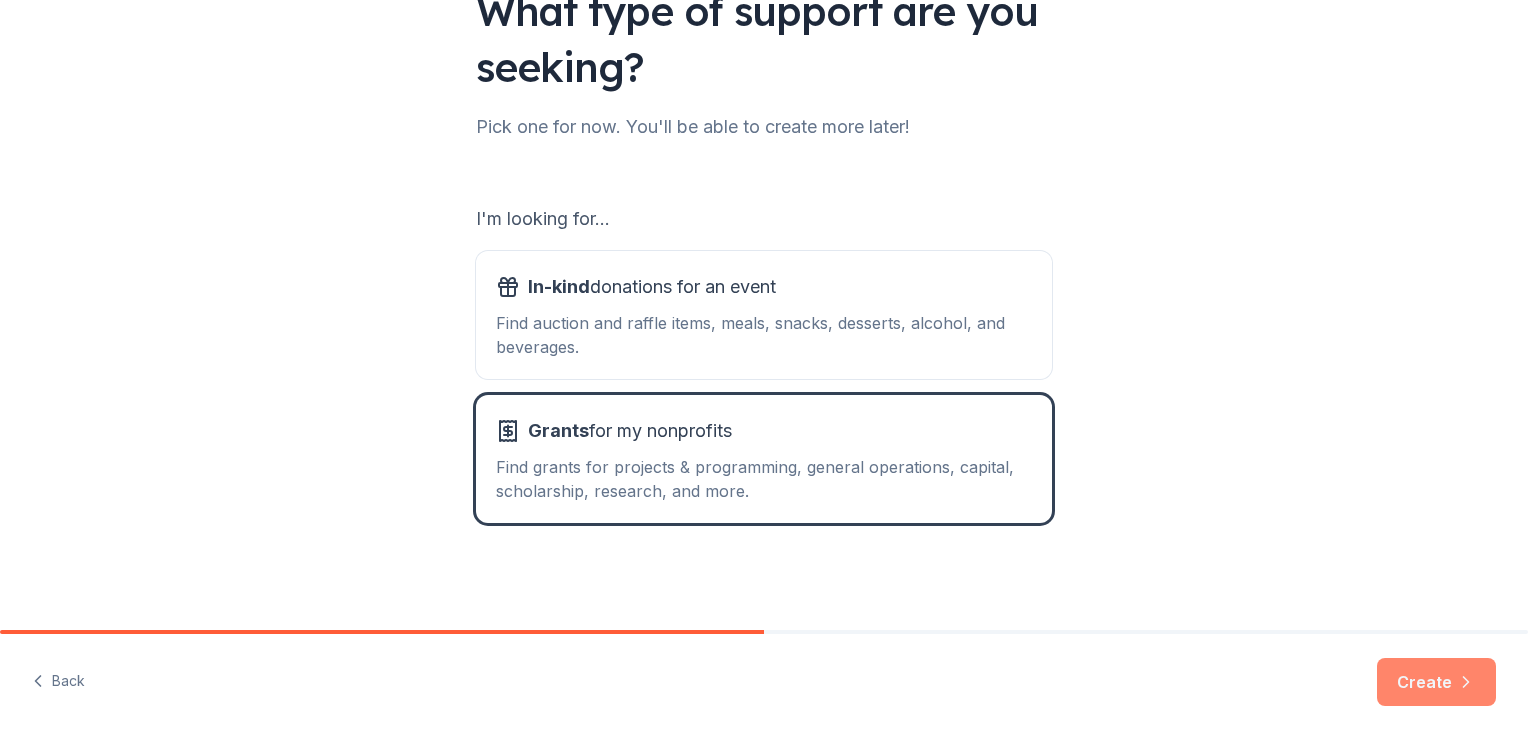 click on "Create" at bounding box center (1436, 682) 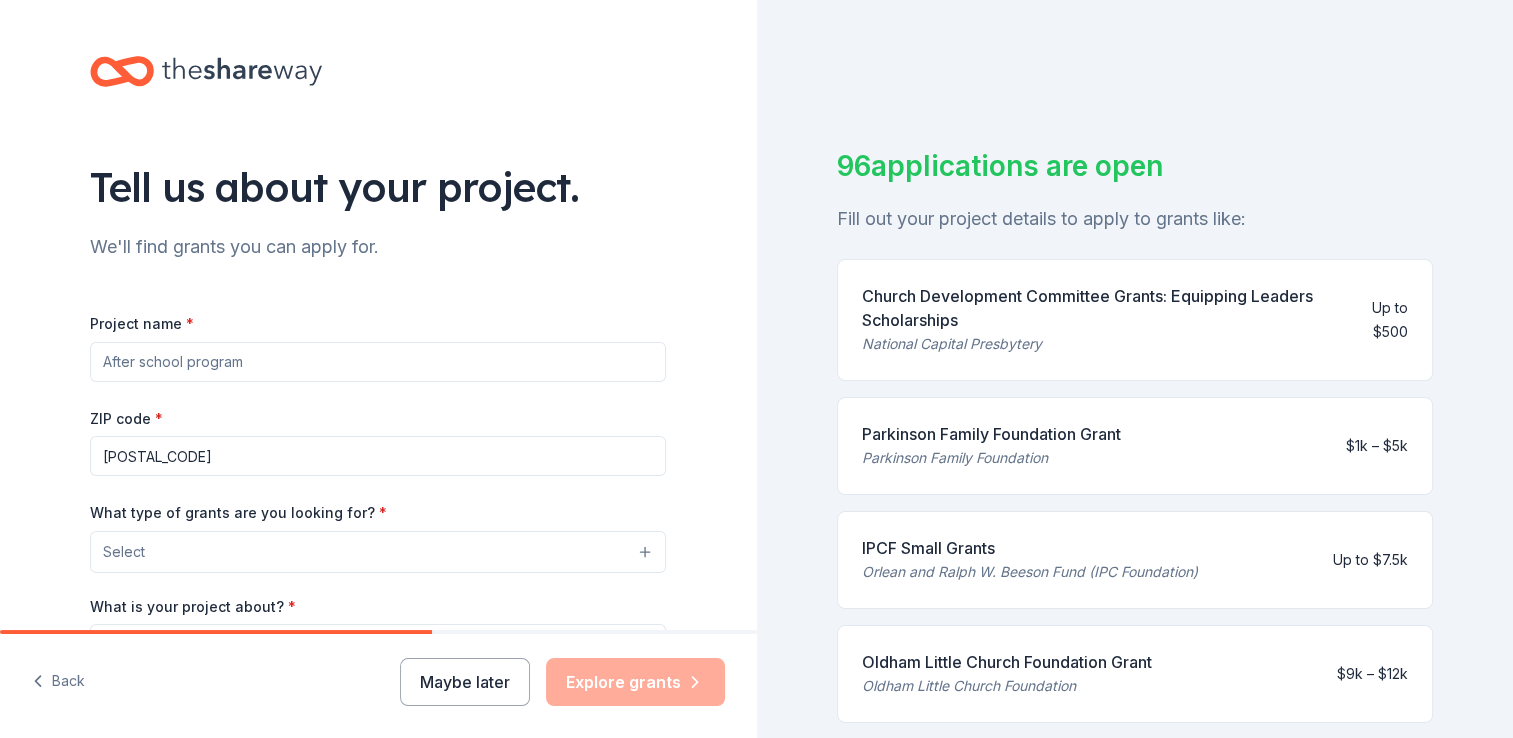 scroll, scrollTop: 0, scrollLeft: 0, axis: both 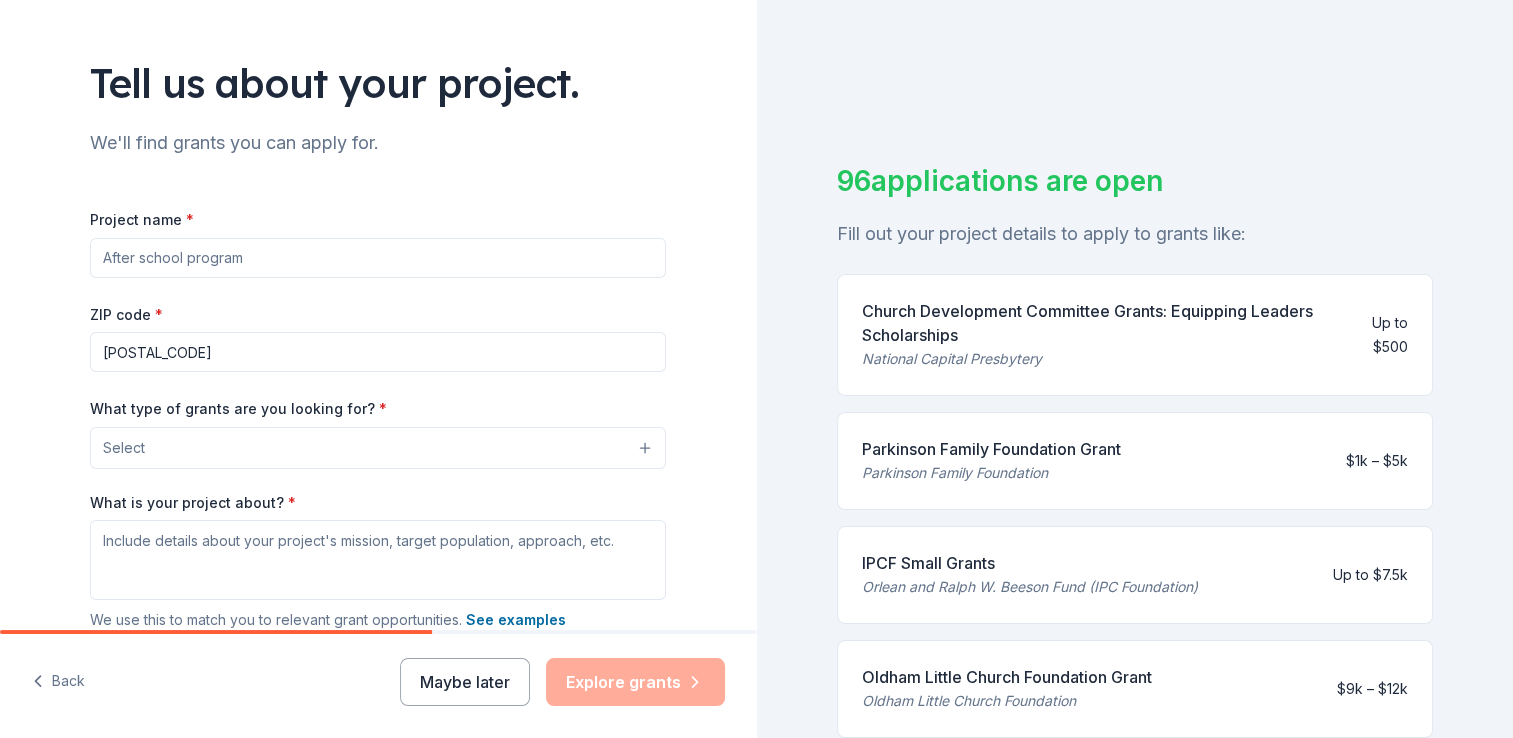 click on "Project name *" at bounding box center (378, 258) 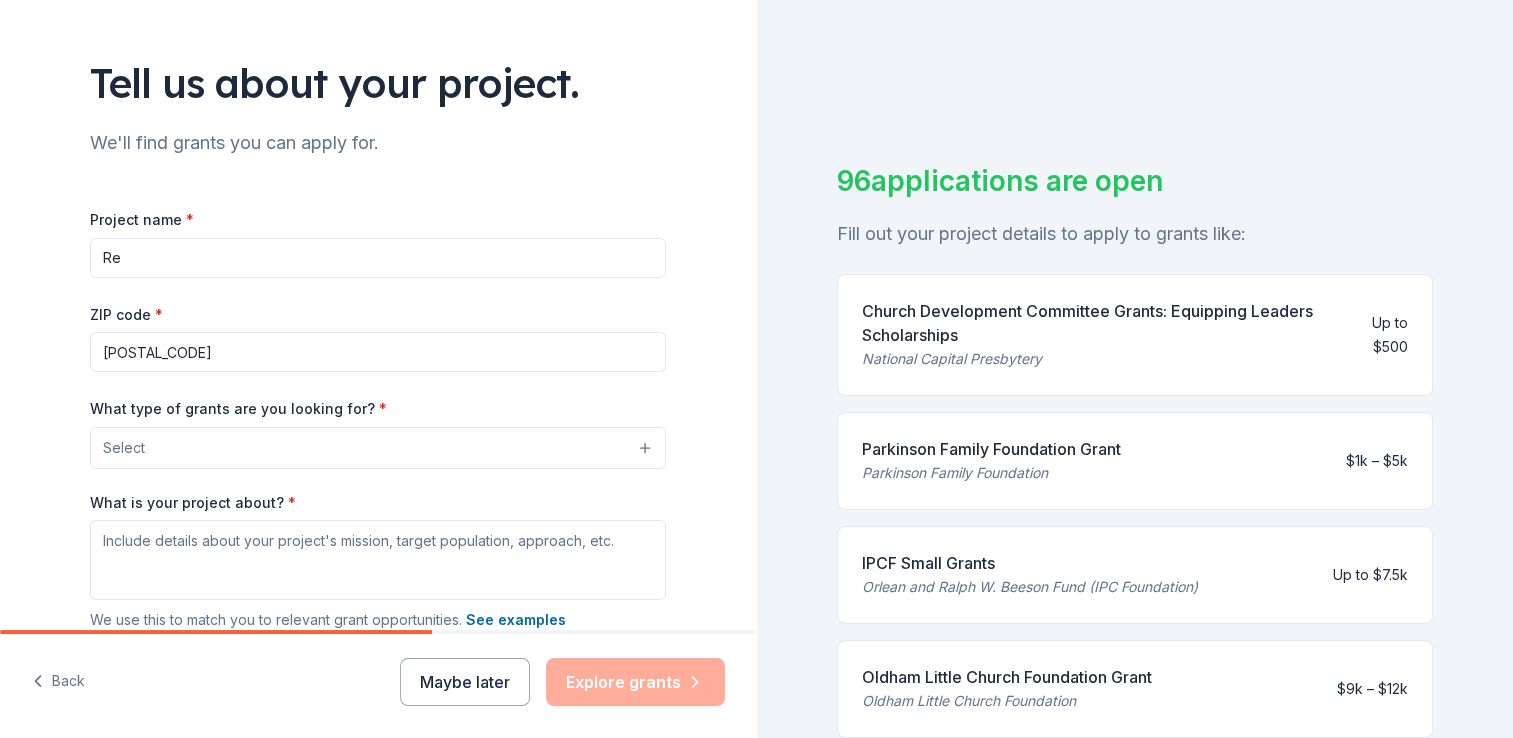 type on "R" 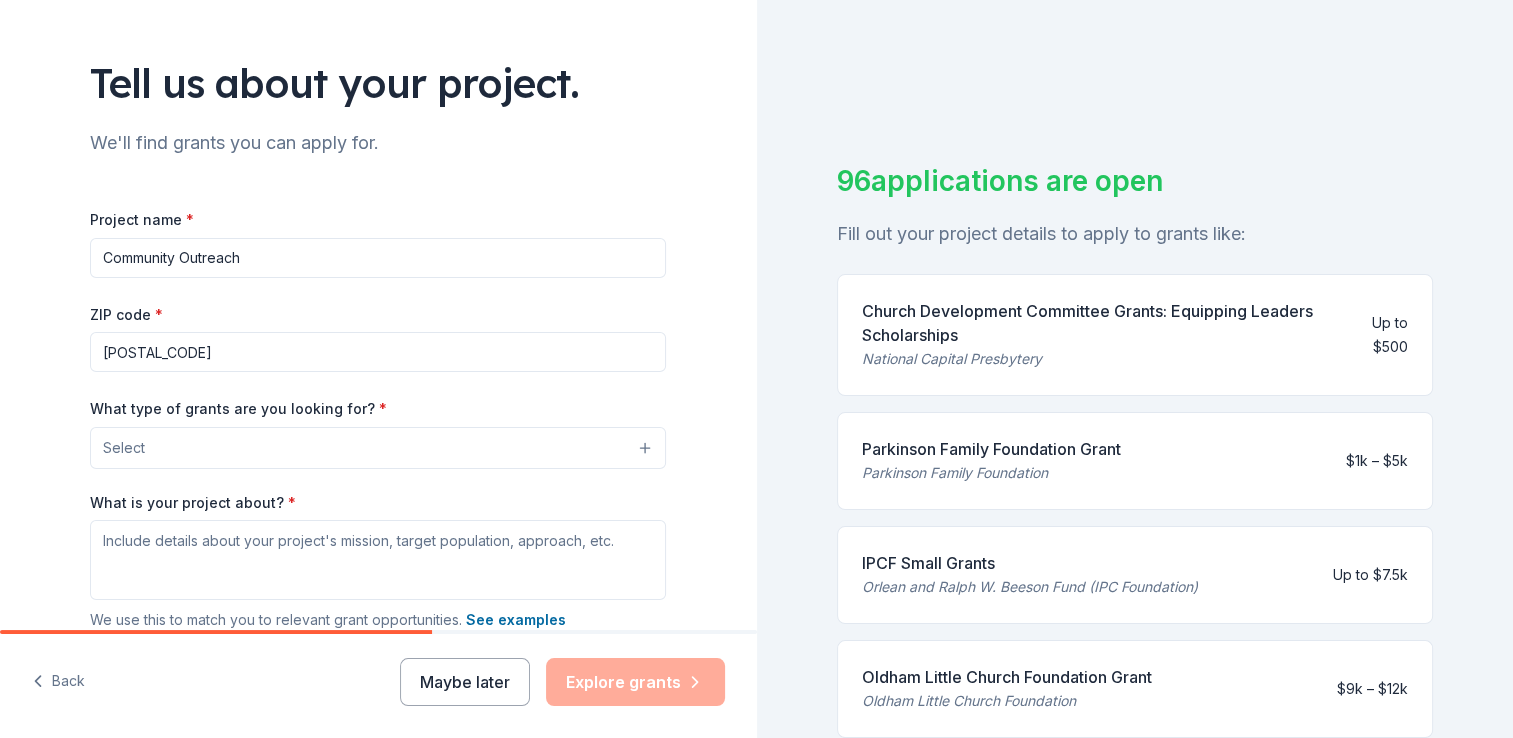 type on "Community Outreach" 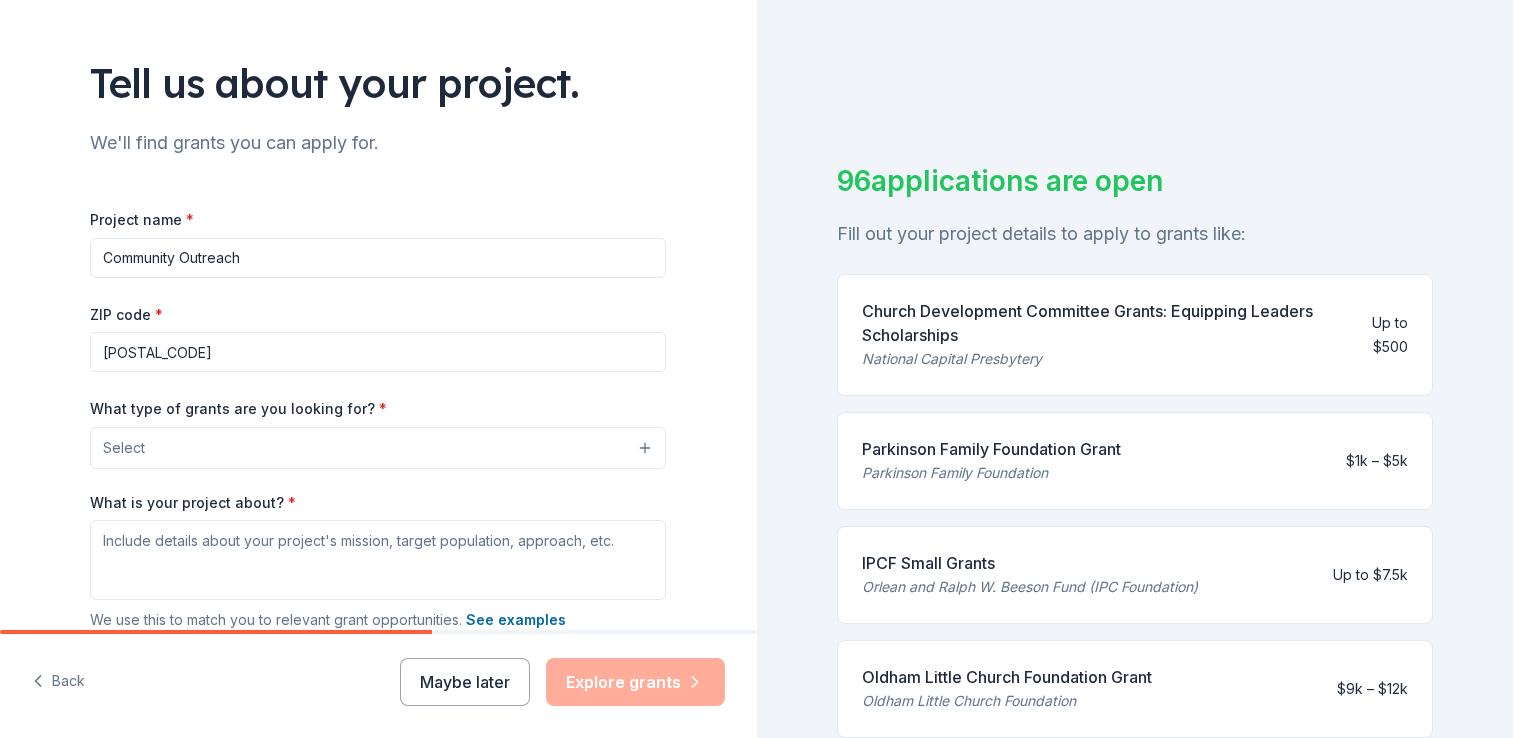 click on "Select" at bounding box center (378, 448) 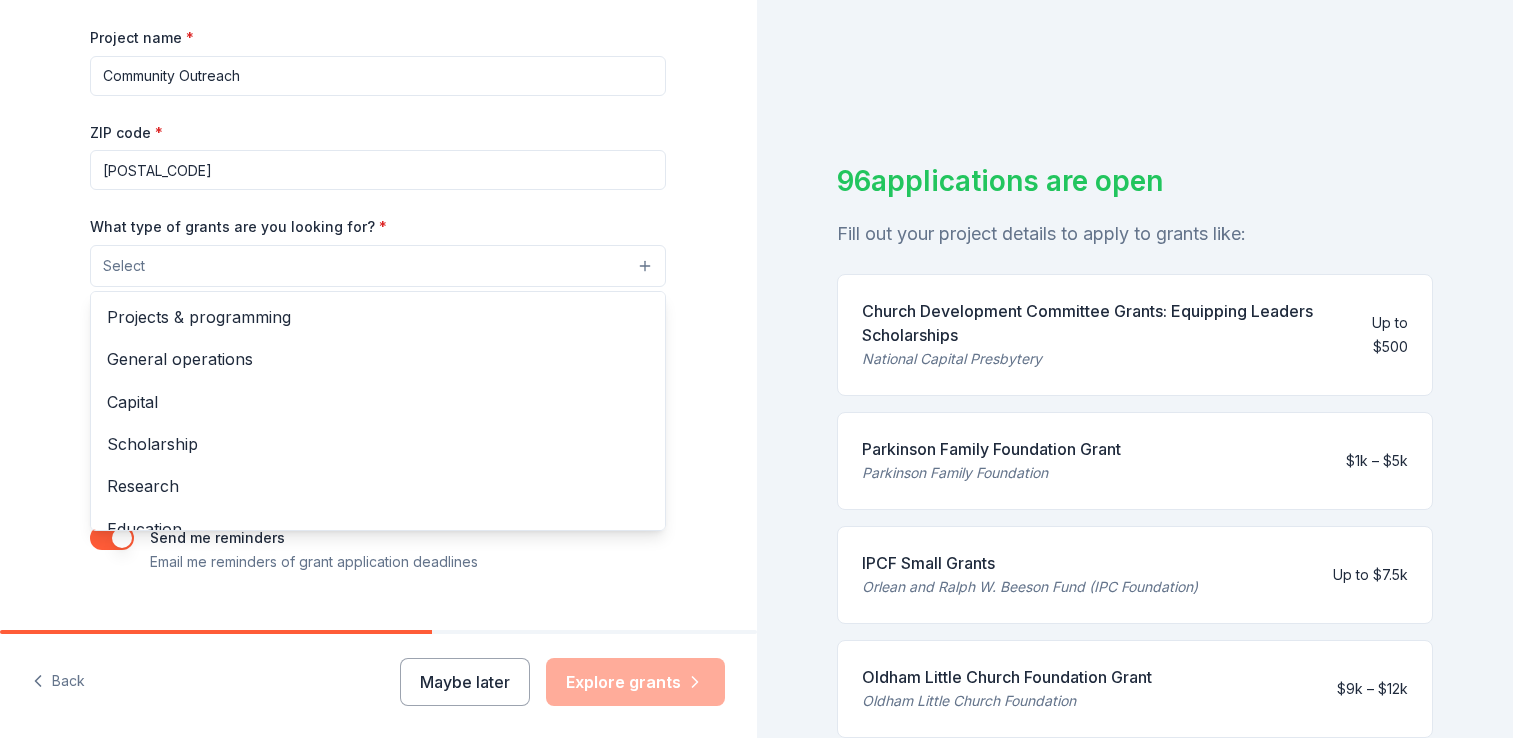 scroll, scrollTop: 326, scrollLeft: 0, axis: vertical 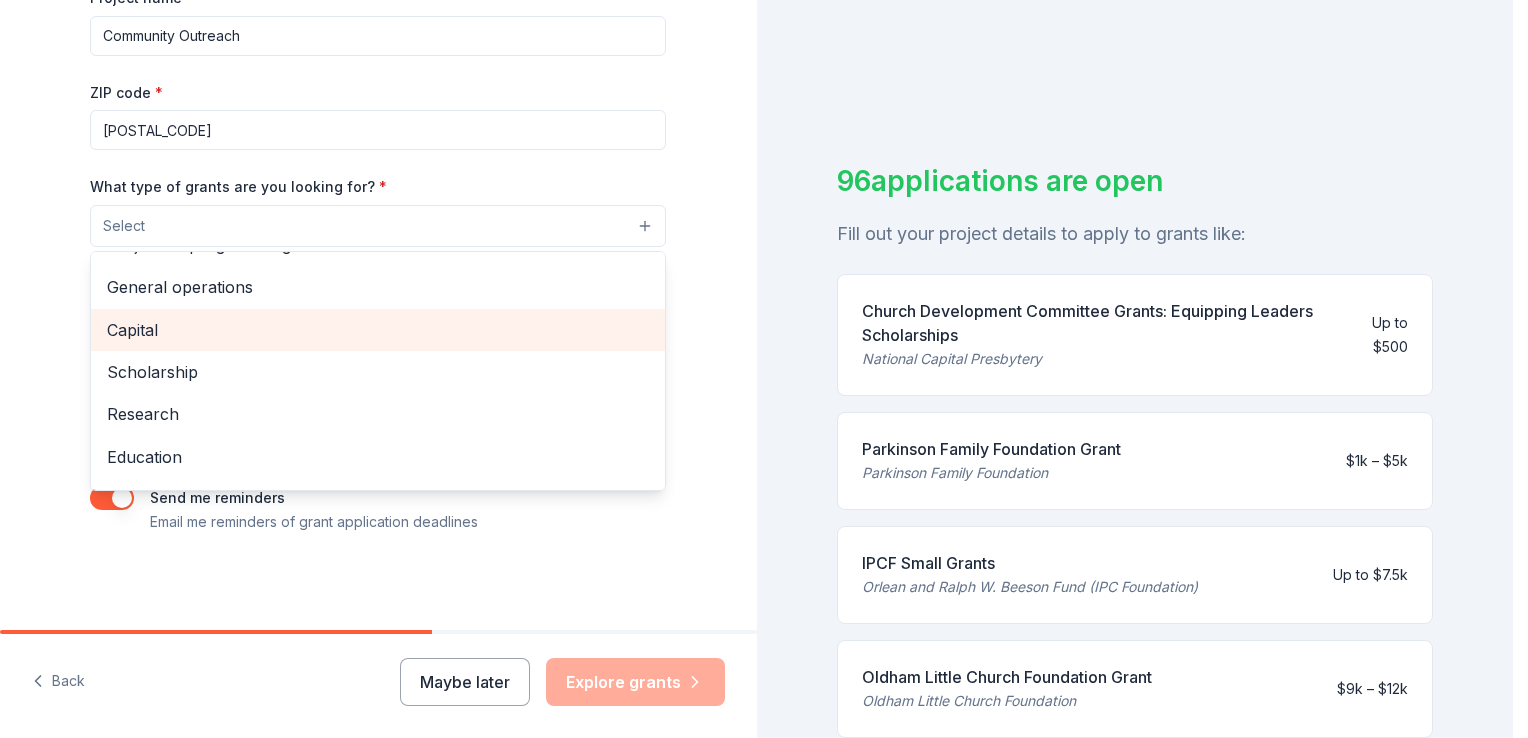 click on "Capital" at bounding box center [378, 330] 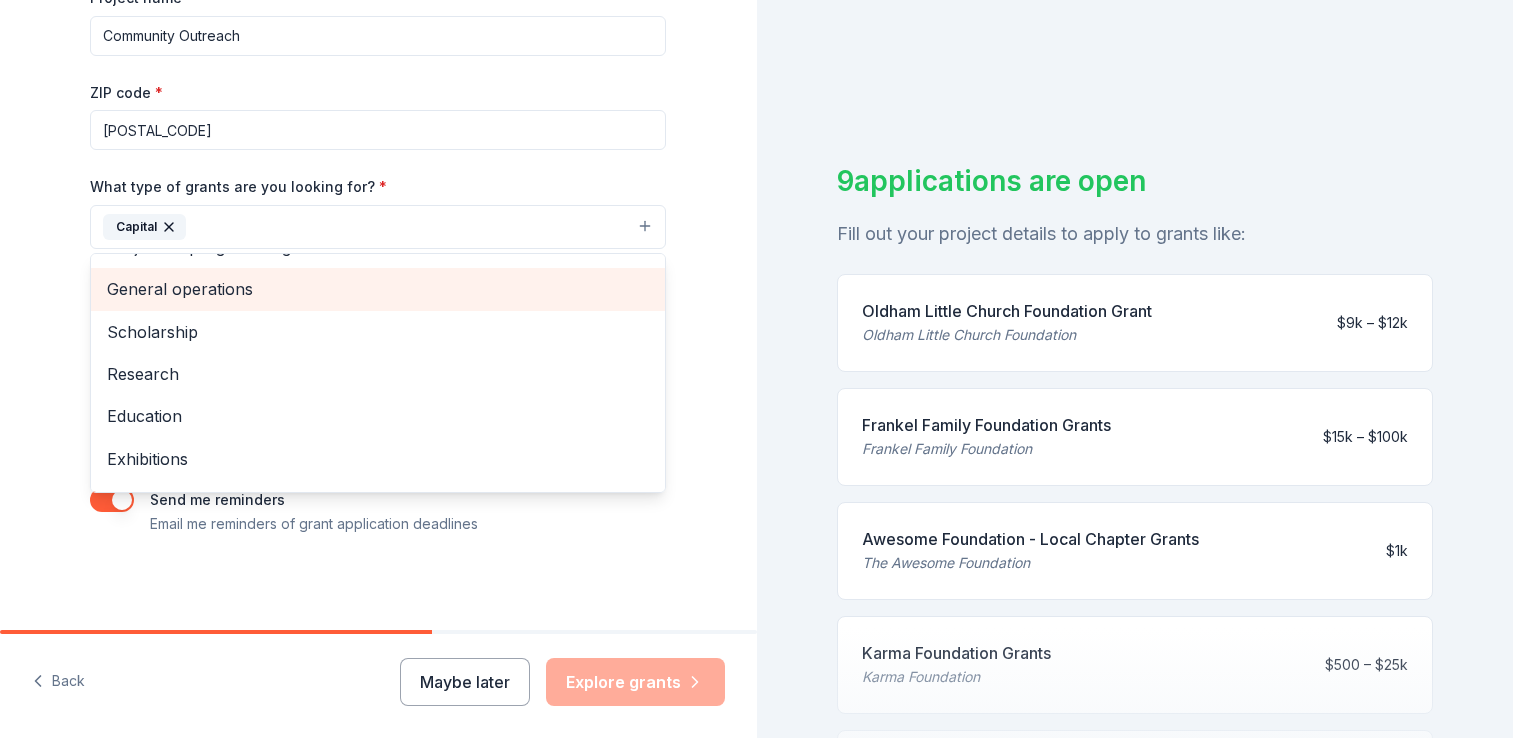 click on "General operations" at bounding box center (378, 289) 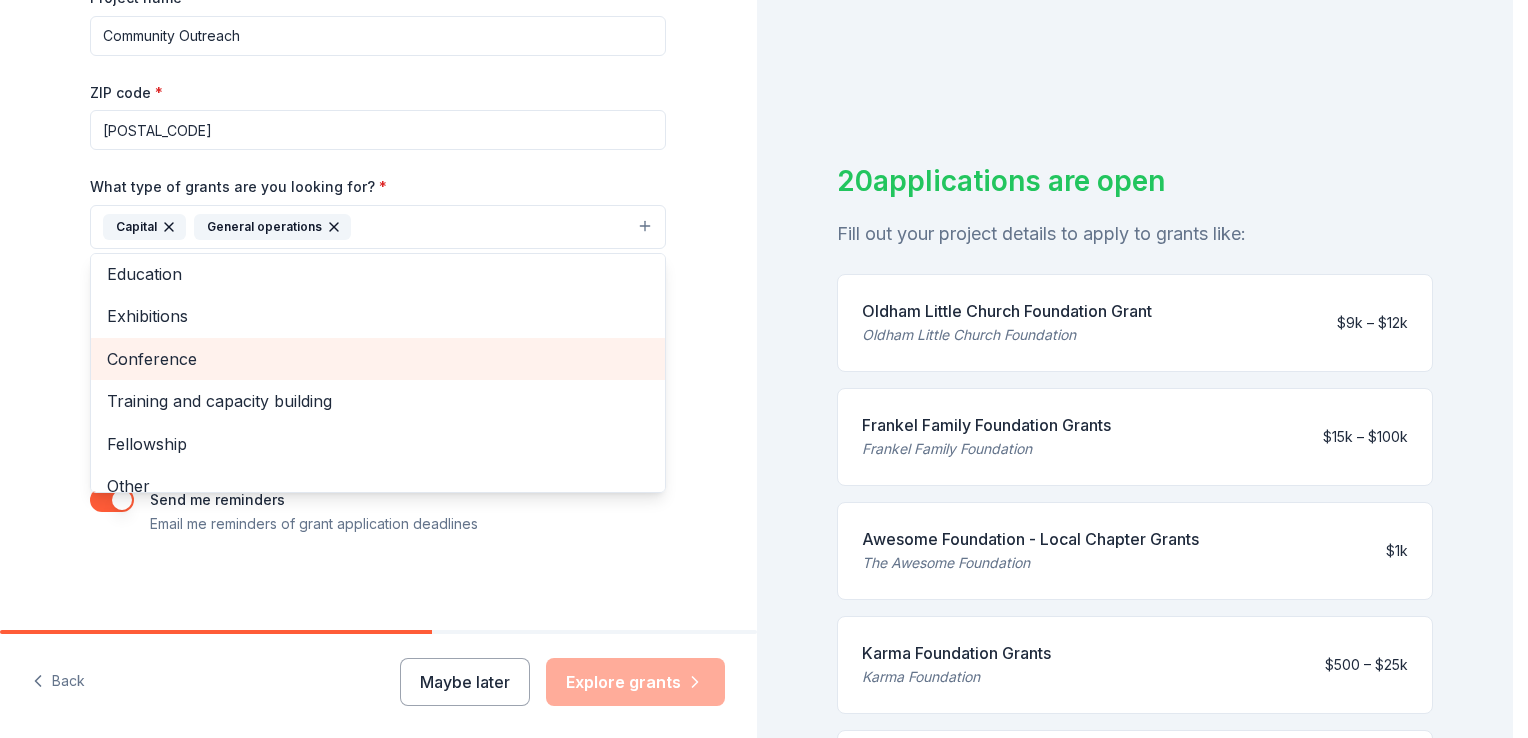 scroll, scrollTop: 151, scrollLeft: 0, axis: vertical 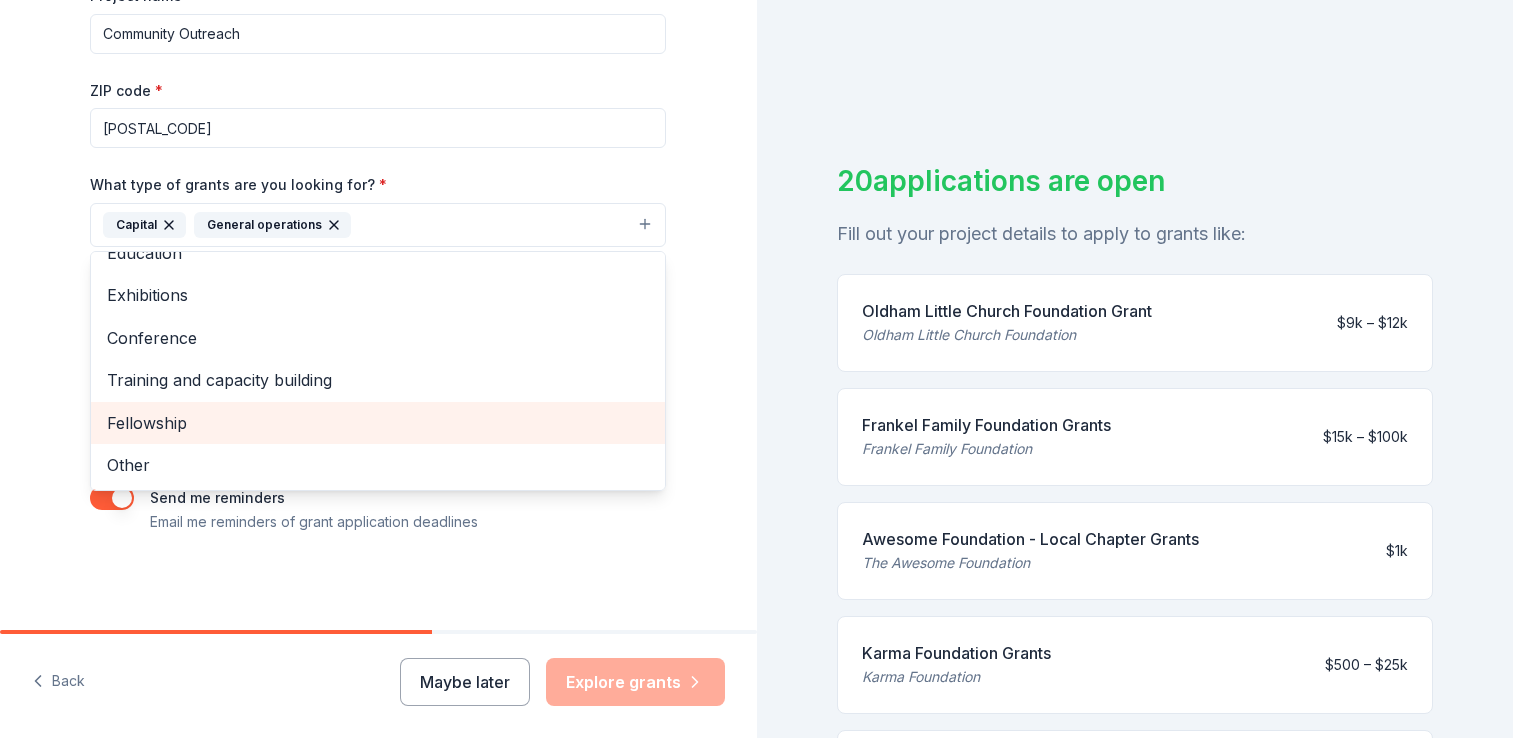 click on "Fellowship" at bounding box center (378, 423) 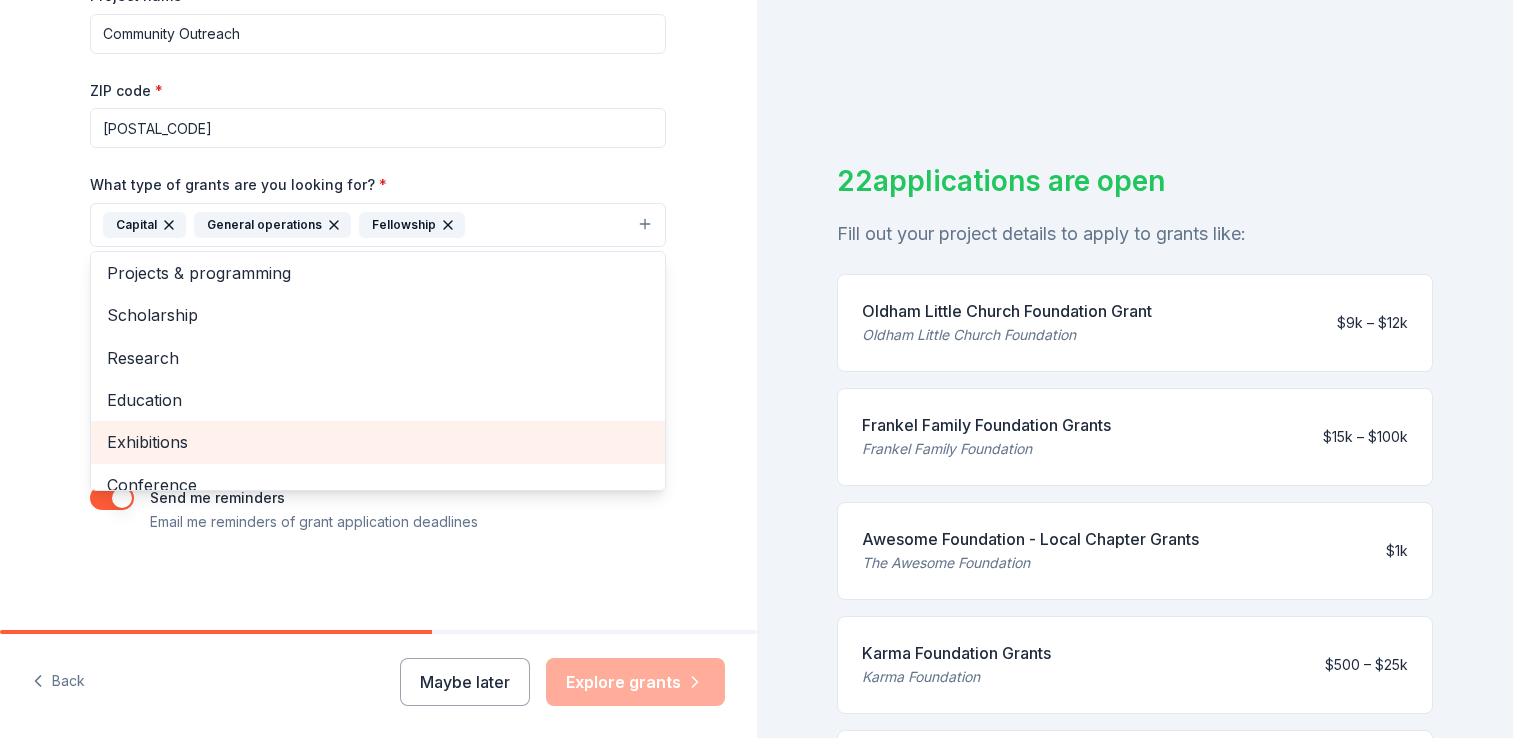 scroll, scrollTop: 0, scrollLeft: 0, axis: both 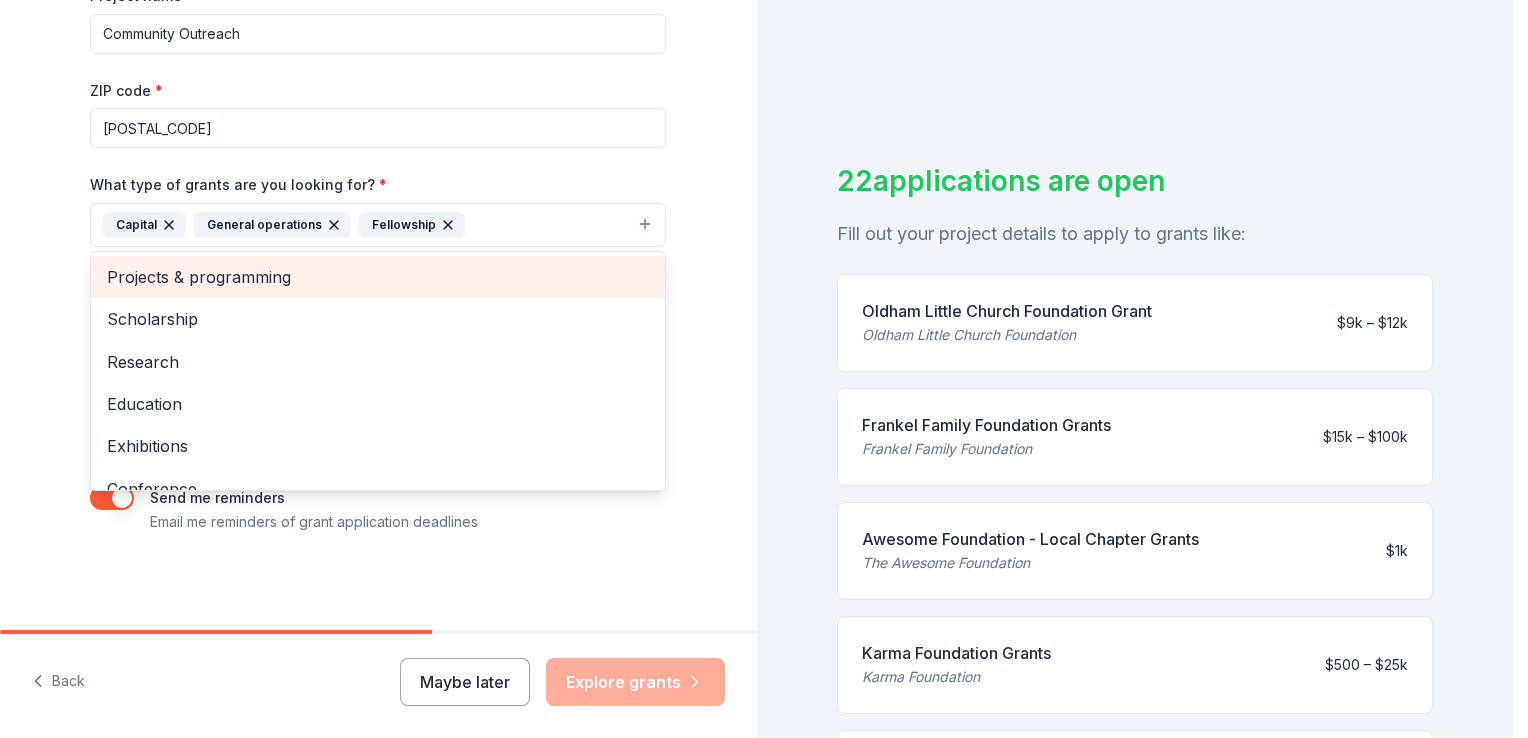 click on "Projects & programming" at bounding box center (378, 277) 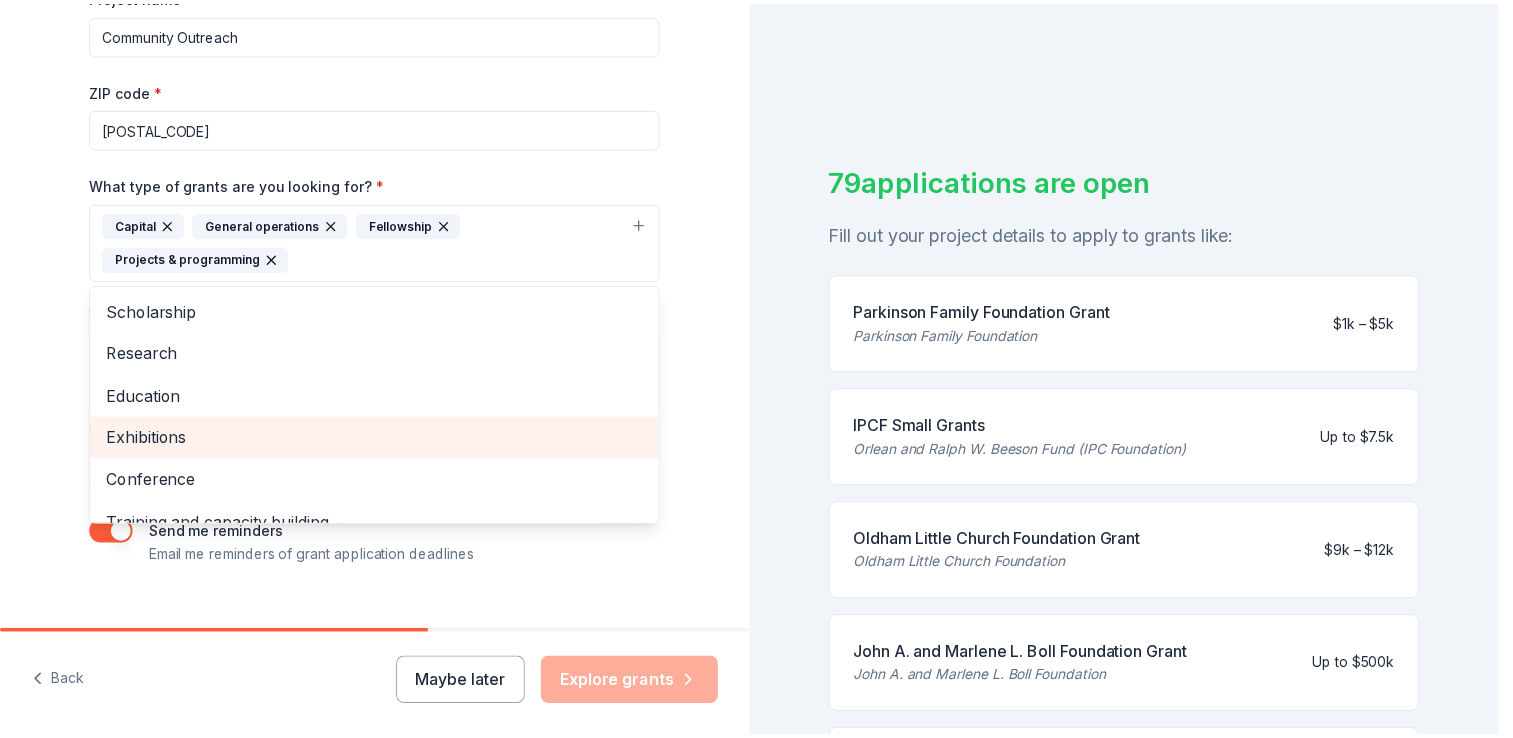 scroll, scrollTop: 66, scrollLeft: 0, axis: vertical 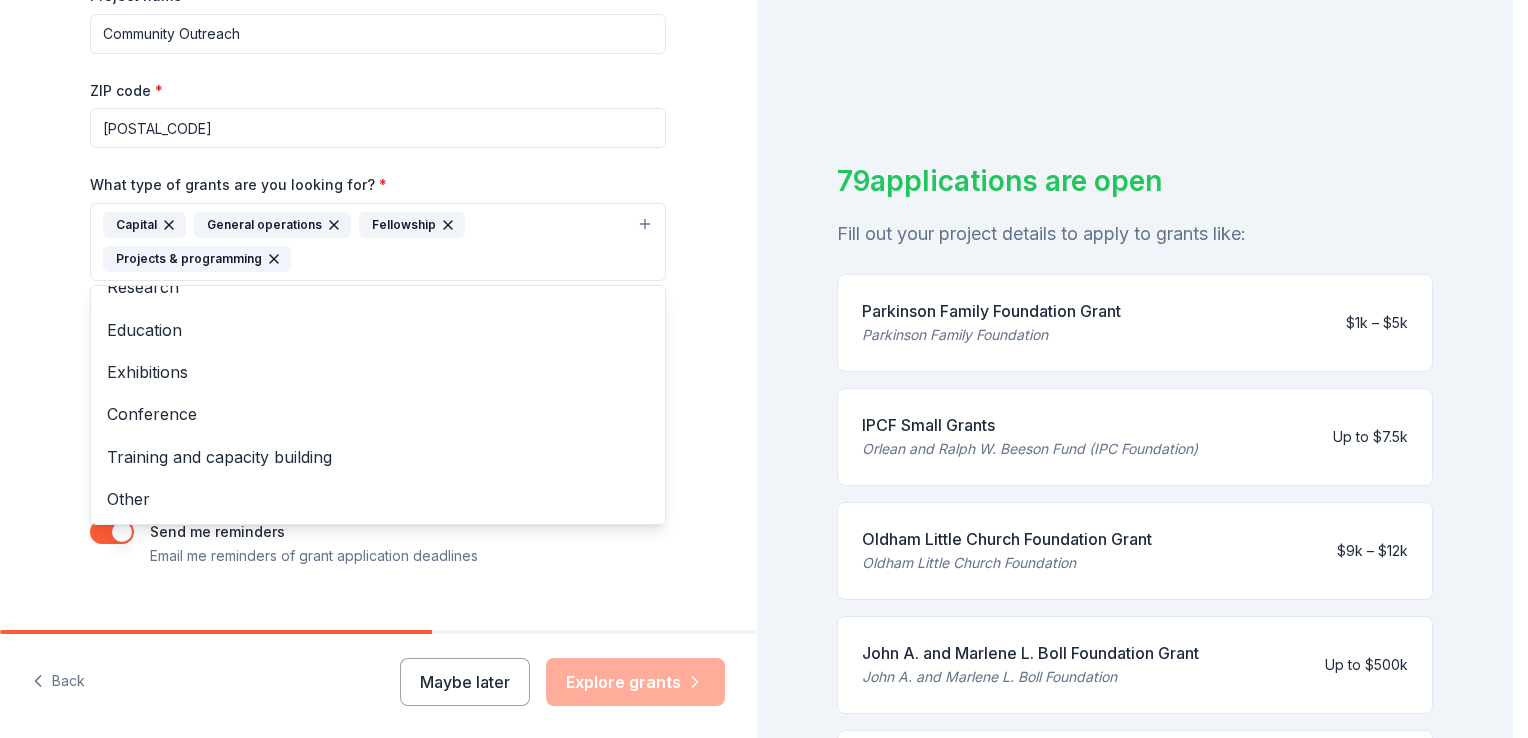 click on "Tell us about your project. We'll find grants you can apply for. Project name * Community Outreach ZIP code * [POSTAL_CODE] What type of grants are you looking for? * Capital General operations Fellowship Projects & programming Scholarship Research Education Exhibitions Conference Training and capacity building Other What is your project about? * We use this to match you to relevant grant opportunities.   See examples We recommend at least 300 characters to get the best grant matches. Send me reminders Email me reminders of grant application deadlines" at bounding box center [378, 168] 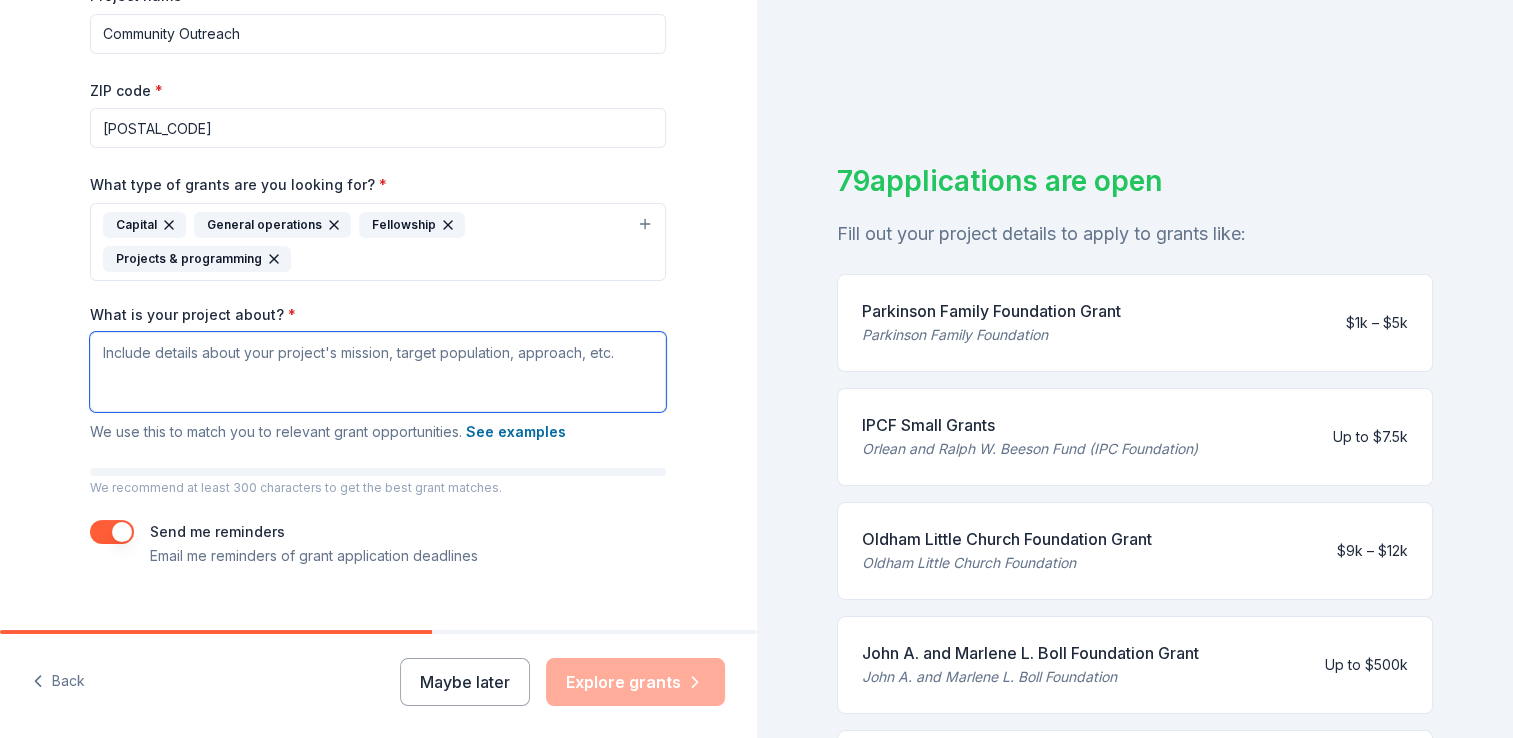 click on "What is your project about? *" at bounding box center (378, 372) 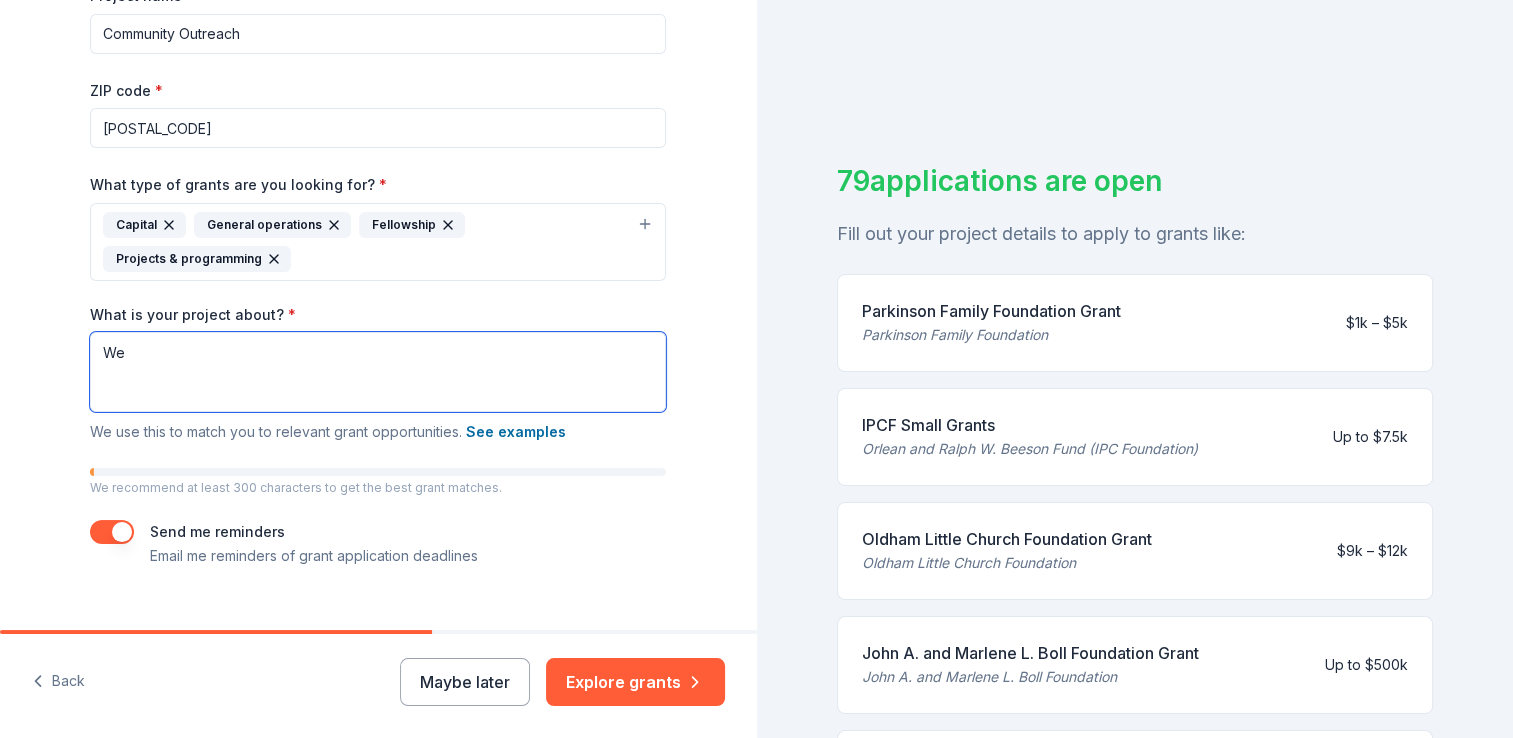 type on "W" 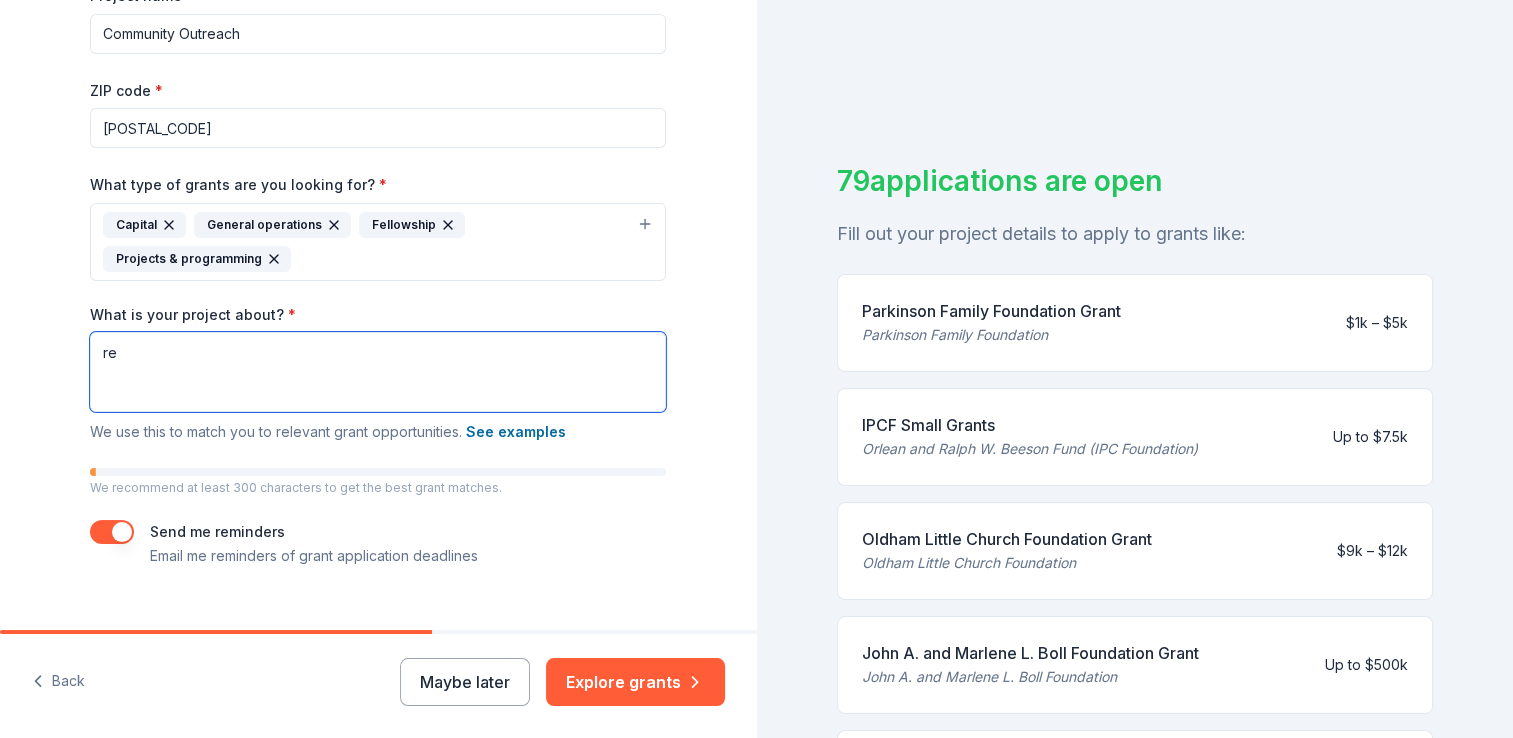 type on "r" 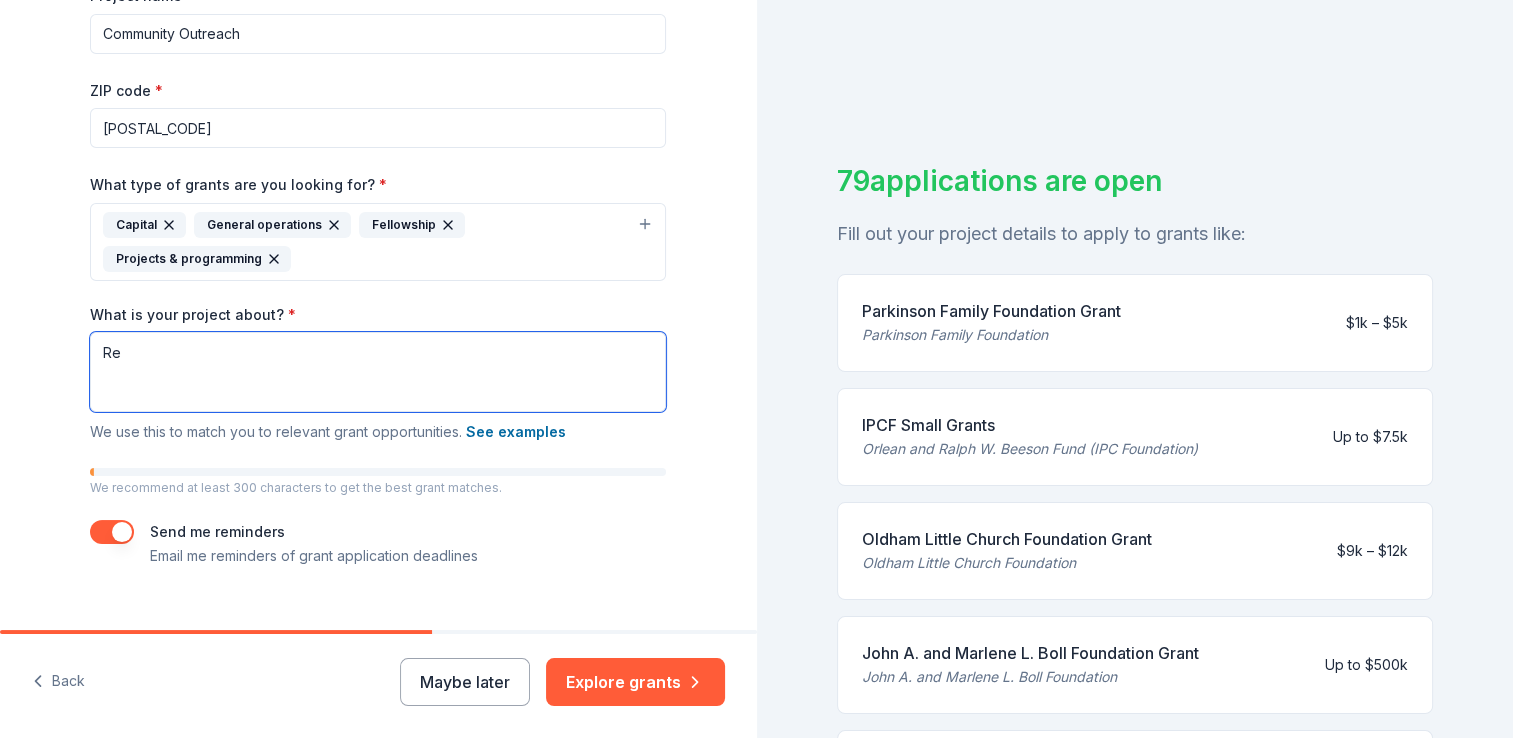type on "R" 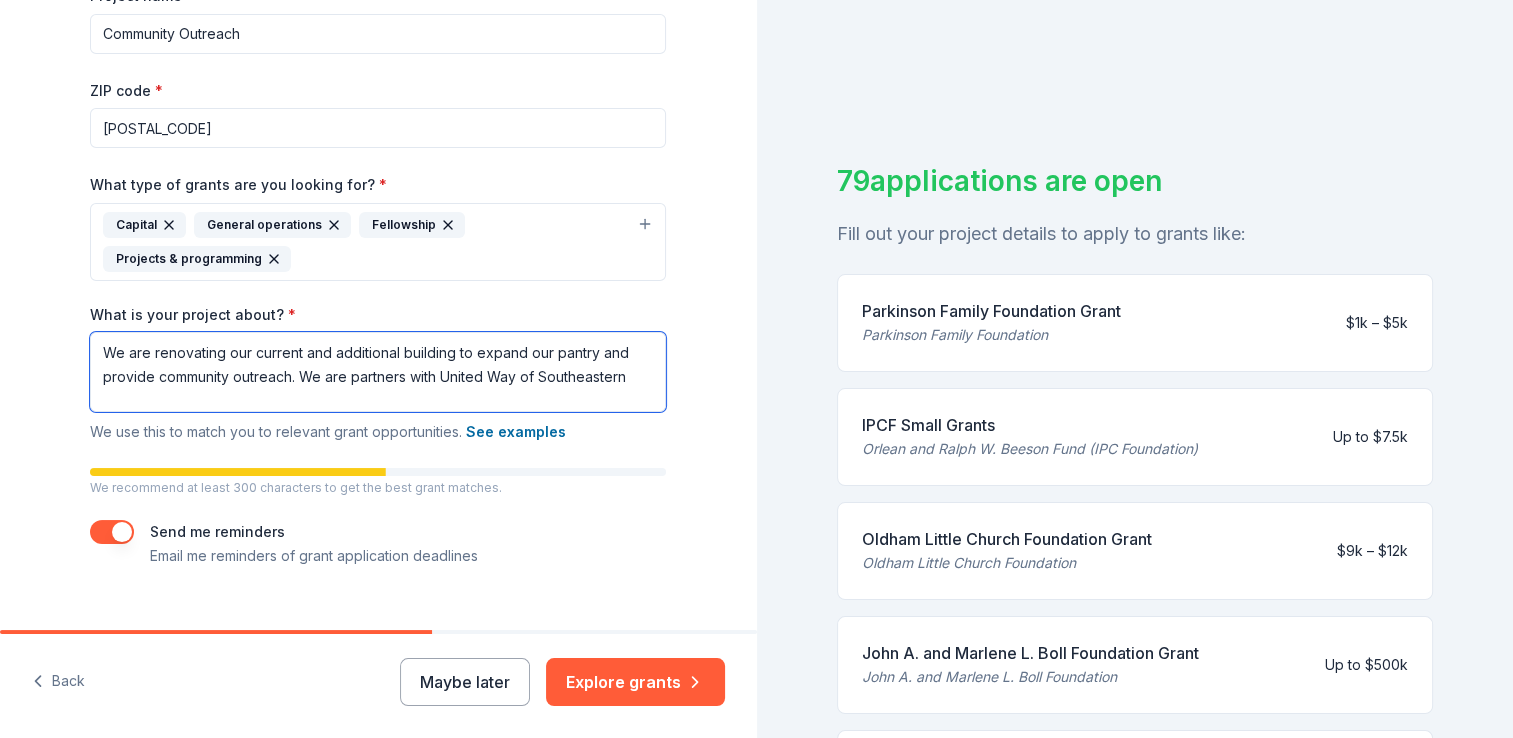 click on "We are renovating our current and additional building to expand our pantry and provide community outreach. We are partners with United Way of Southeastern" at bounding box center [378, 372] 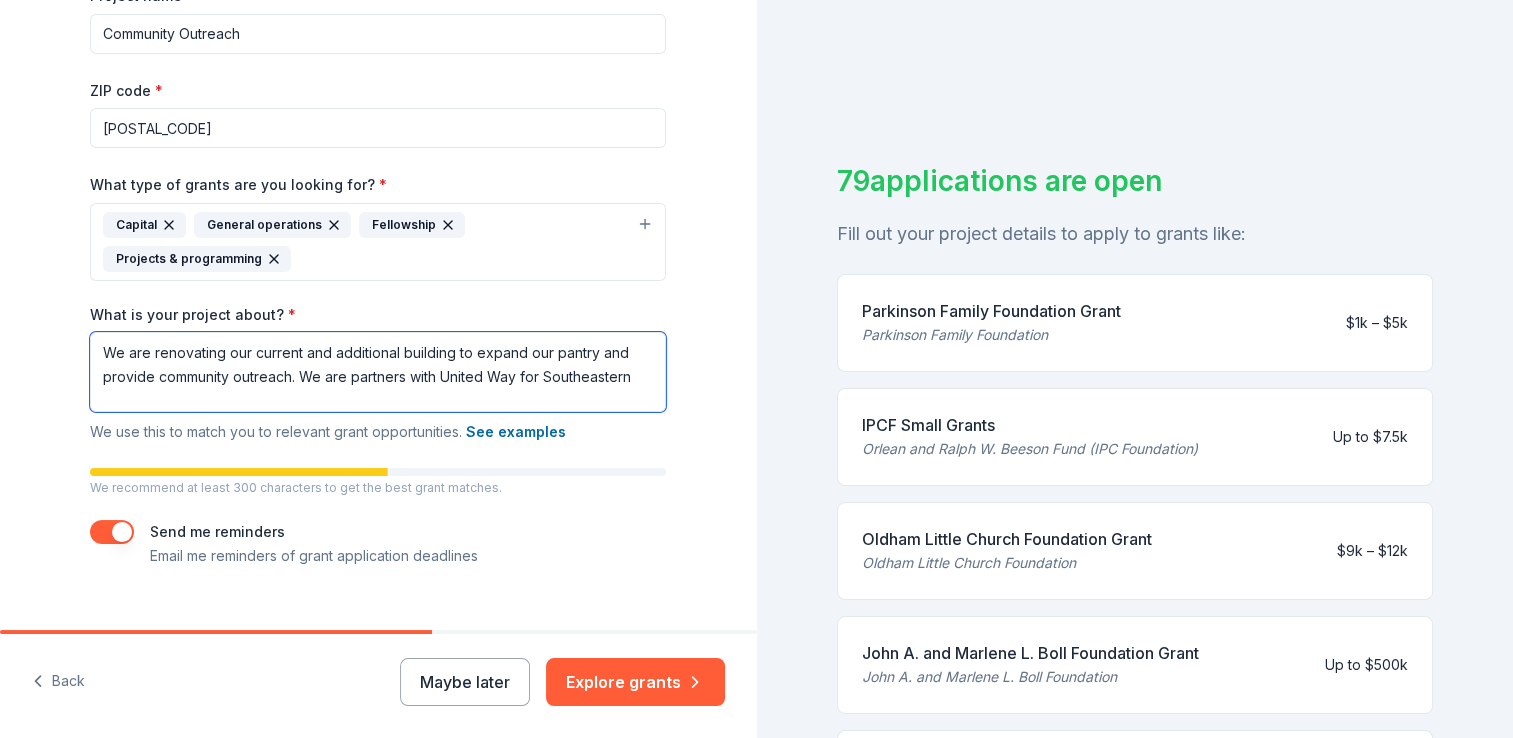 click on "We are renovating our current and additional building to expand our pantry and provide community outreach. We are partners with United Way for Southeastern" at bounding box center (378, 372) 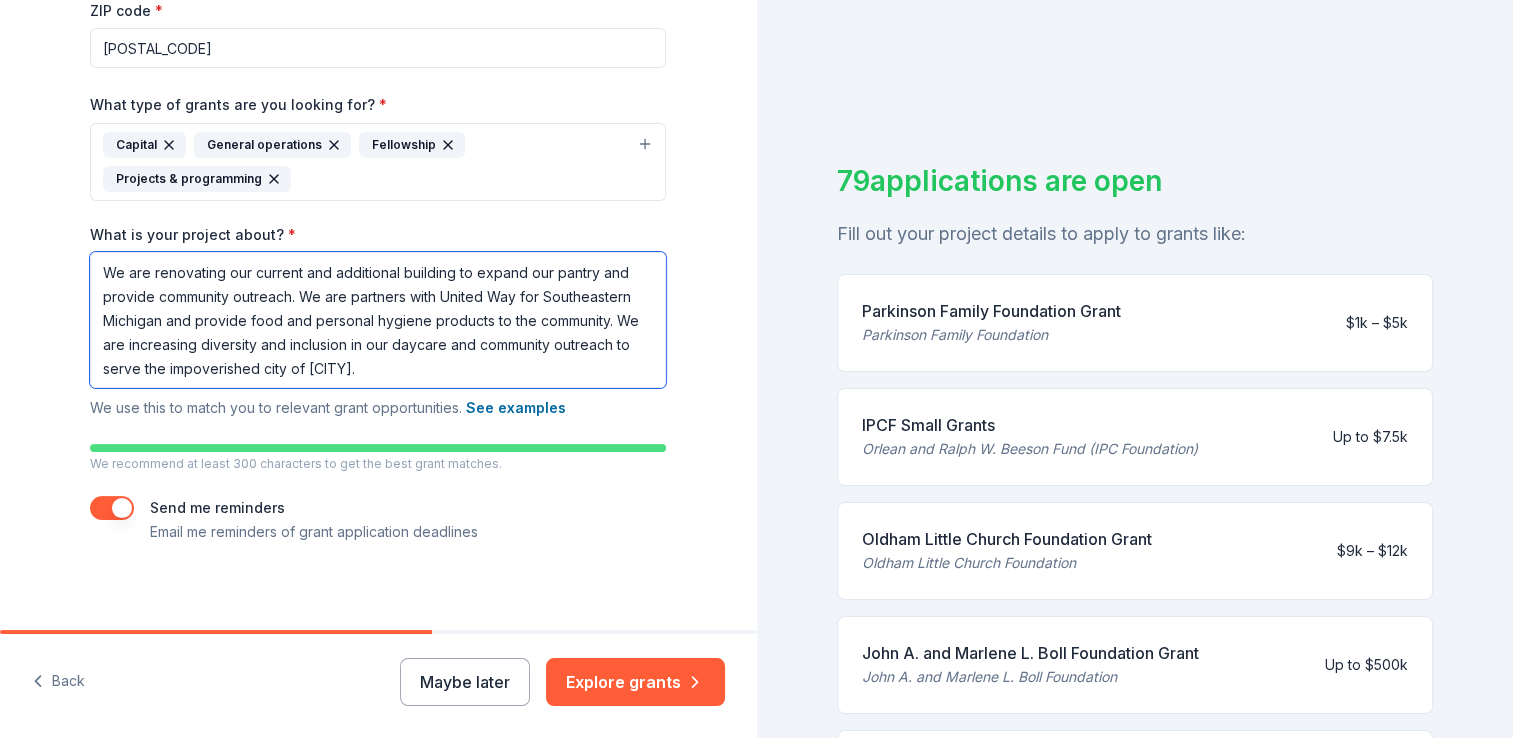 scroll, scrollTop: 417, scrollLeft: 0, axis: vertical 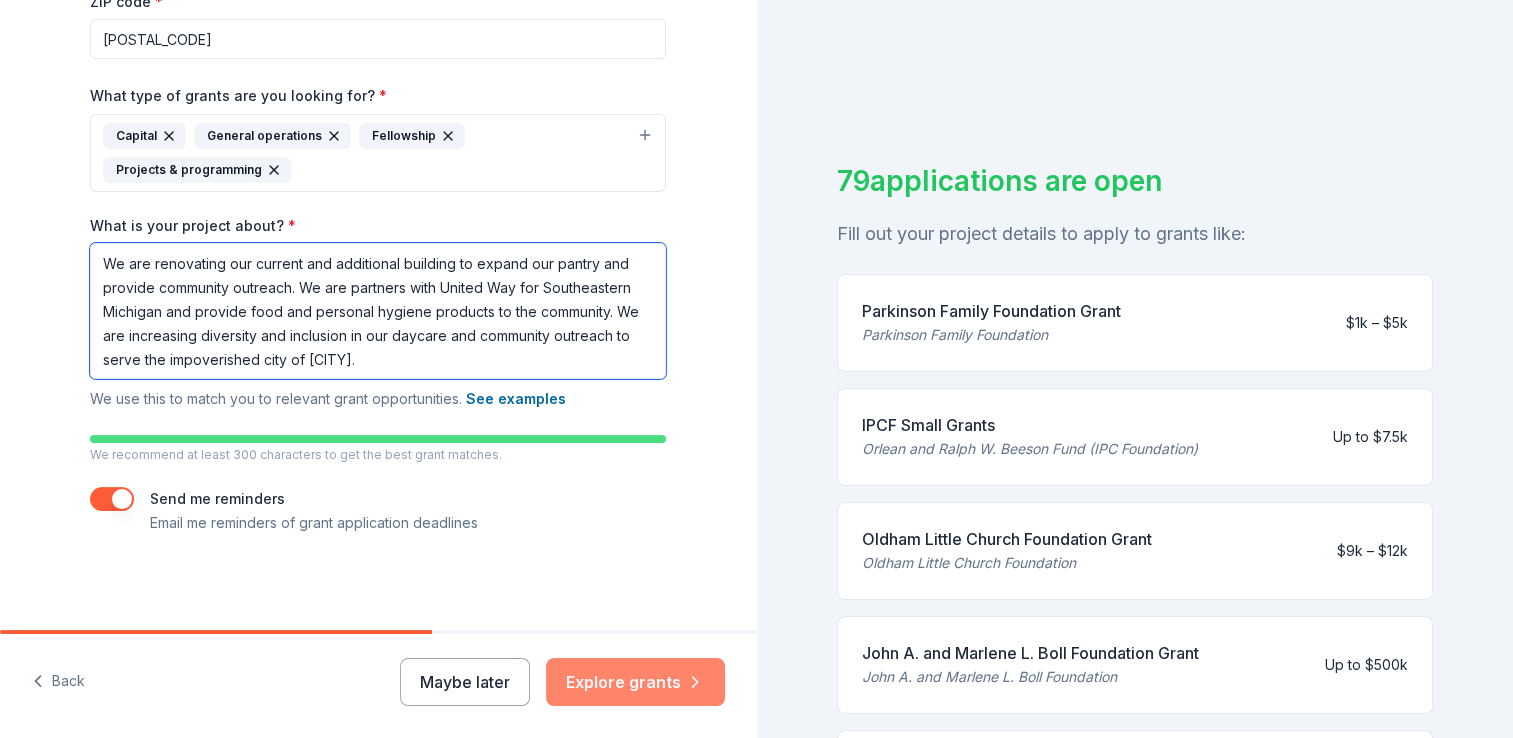 type on "We are renovating our current and additional building to expand our pantry and provide community outreach. We are partners with United Way for Southeastern Michigan and provide food and personal hygiene products to the community. We are increasing diversity and inclusion in our daycare and community outreach to serve the impoverished city of [CITY]." 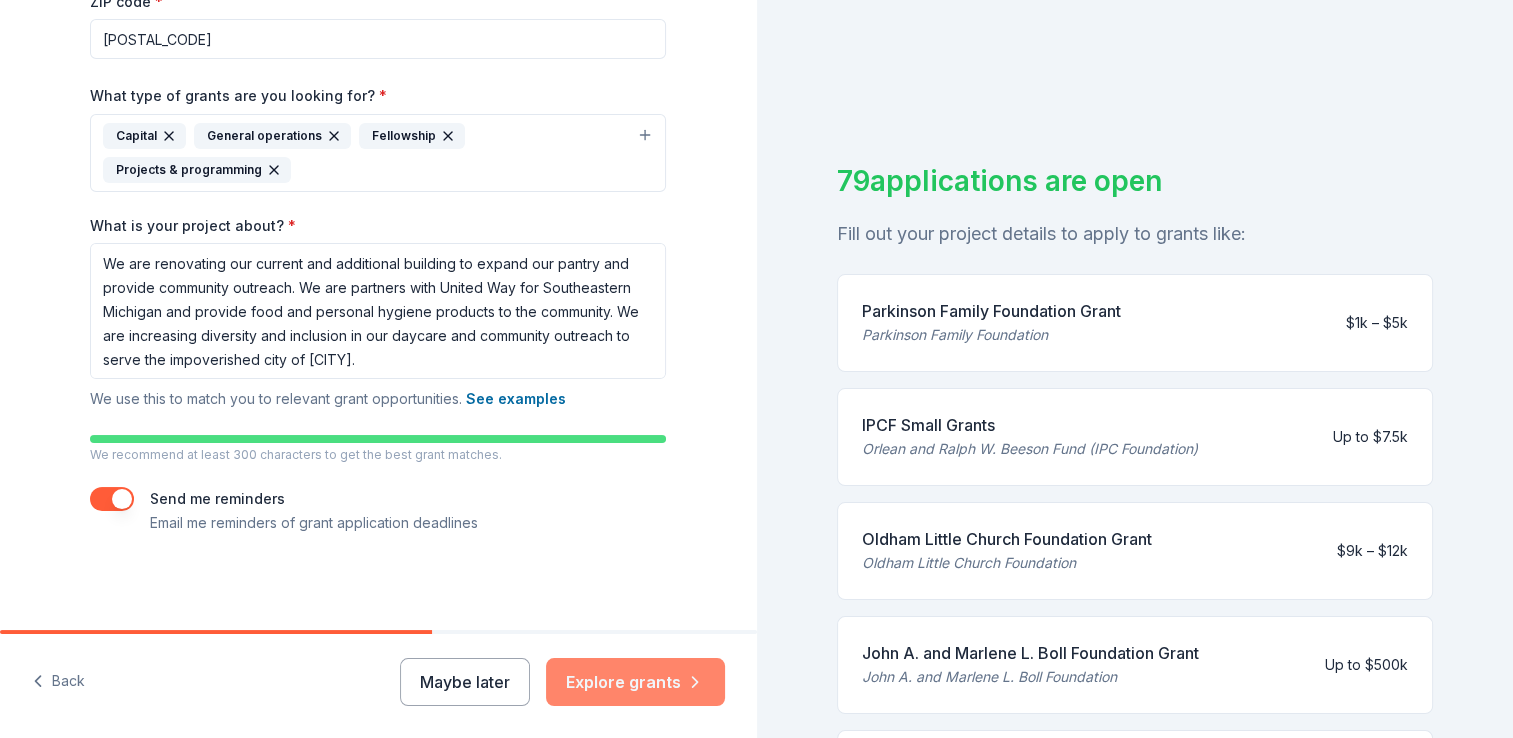 click on "Explore grants" at bounding box center [635, 682] 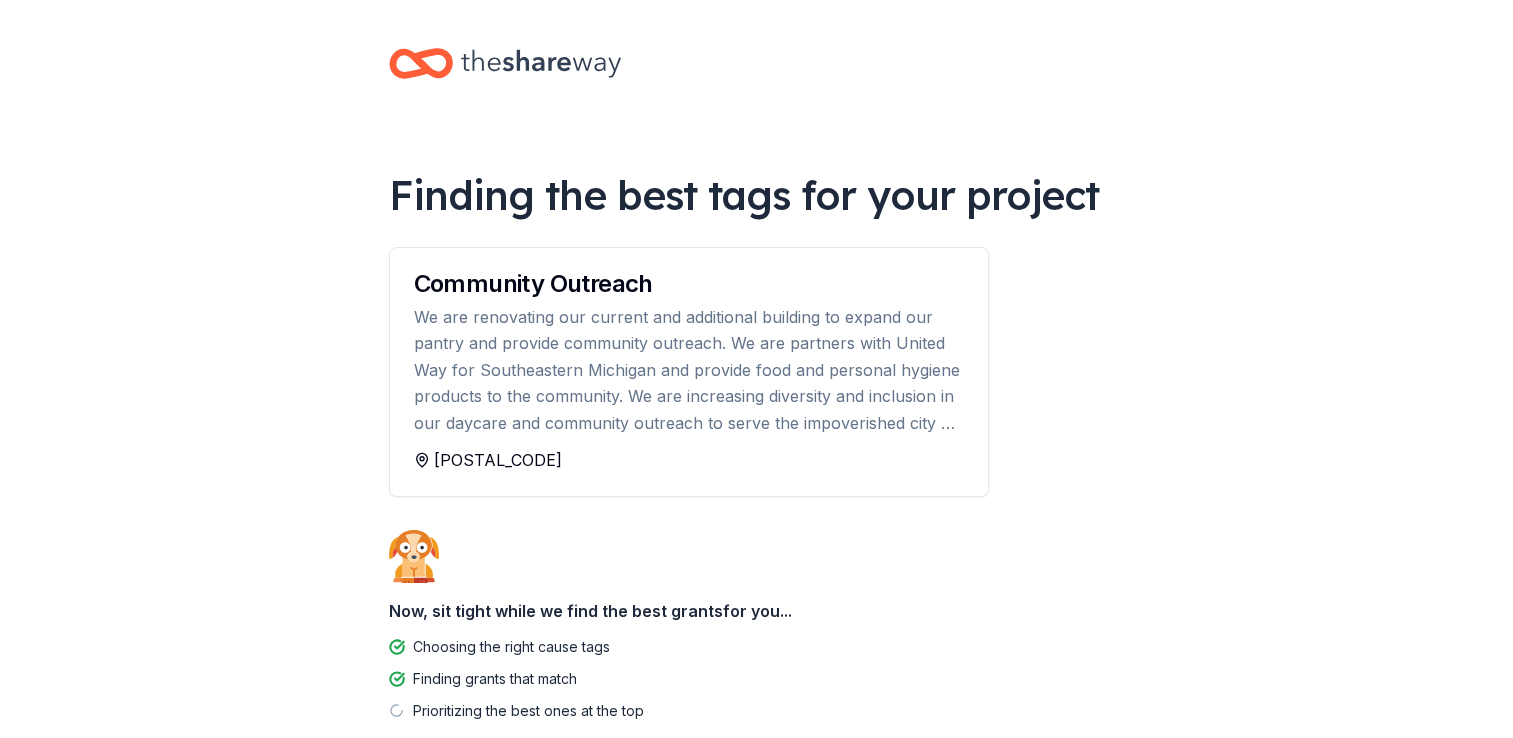 scroll, scrollTop: 116, scrollLeft: 0, axis: vertical 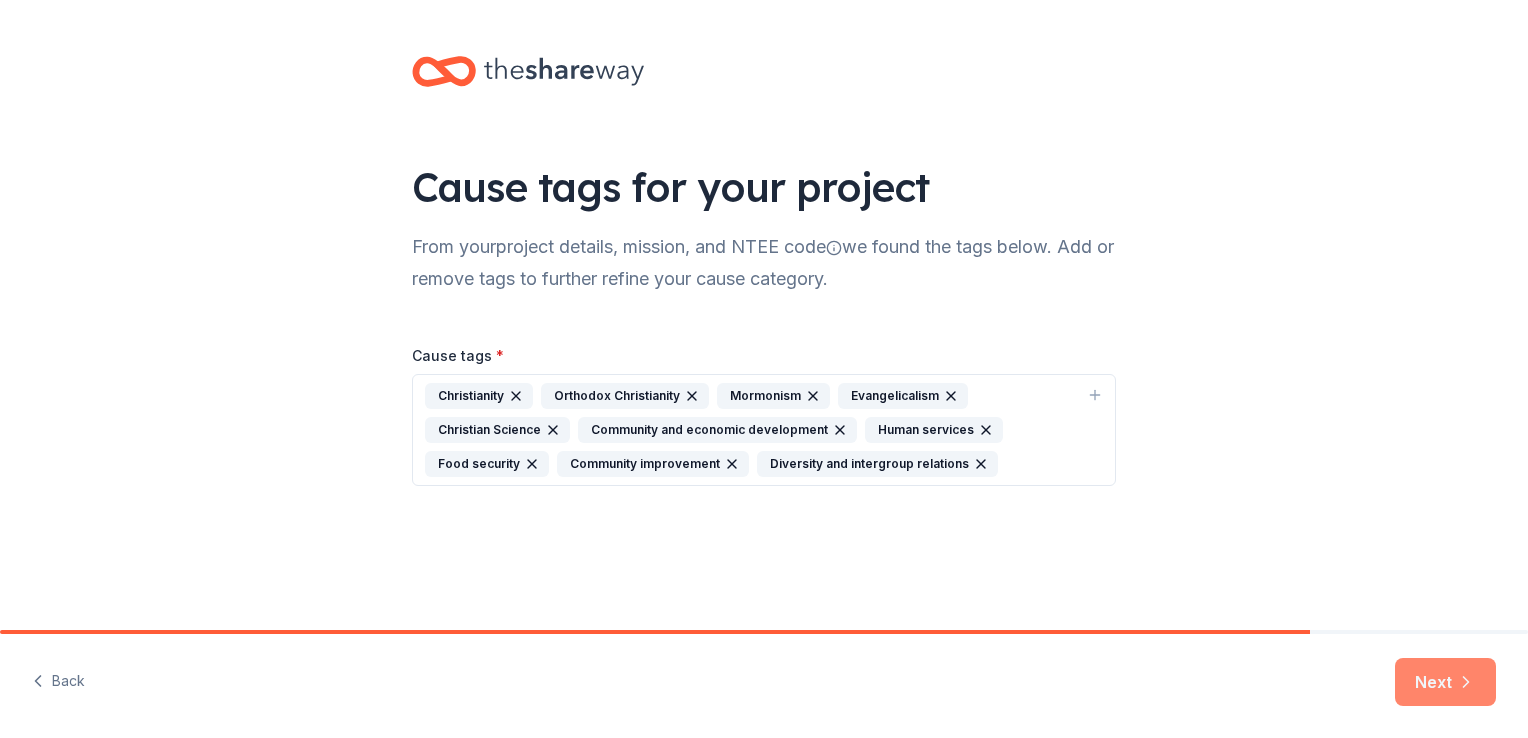 click on "Next" at bounding box center [1445, 682] 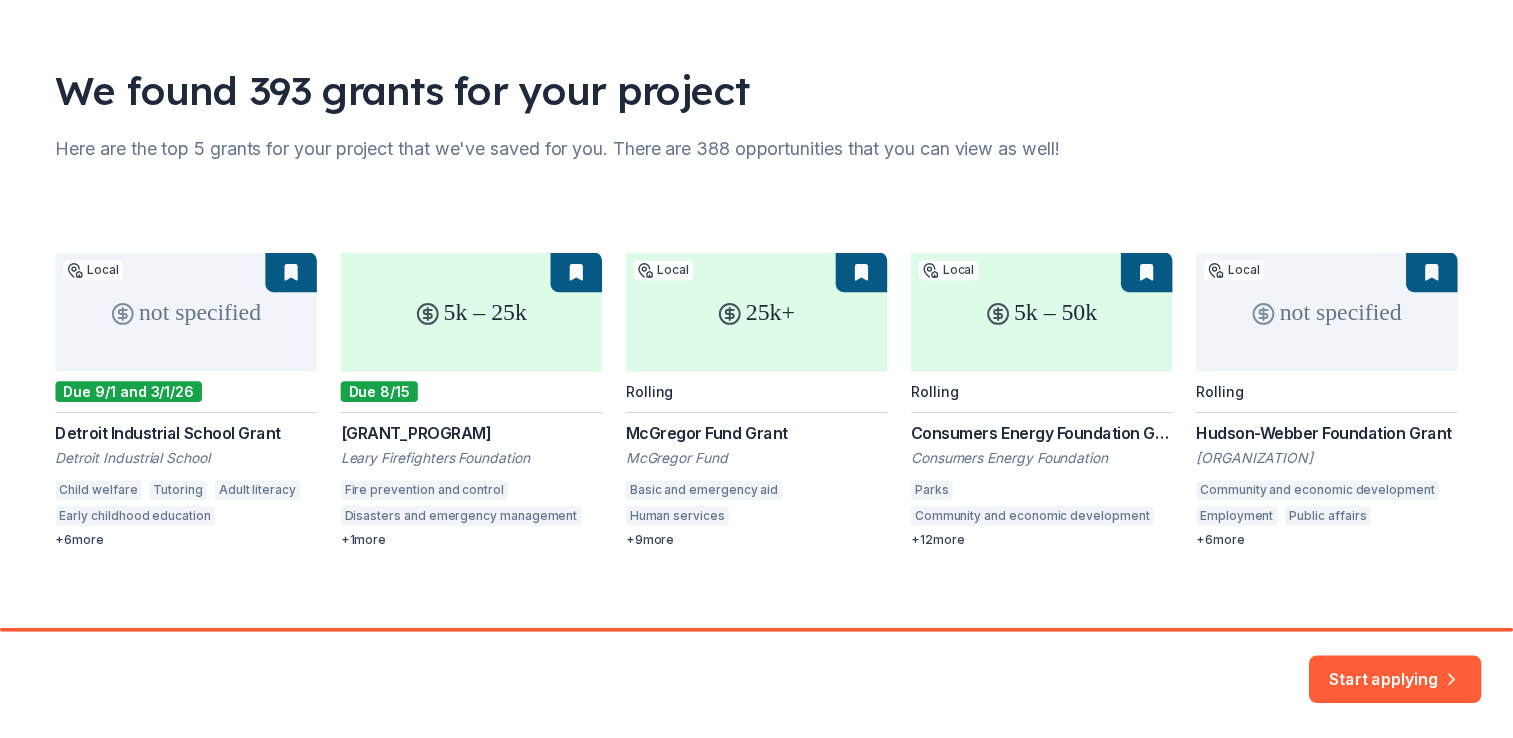 scroll, scrollTop: 115, scrollLeft: 0, axis: vertical 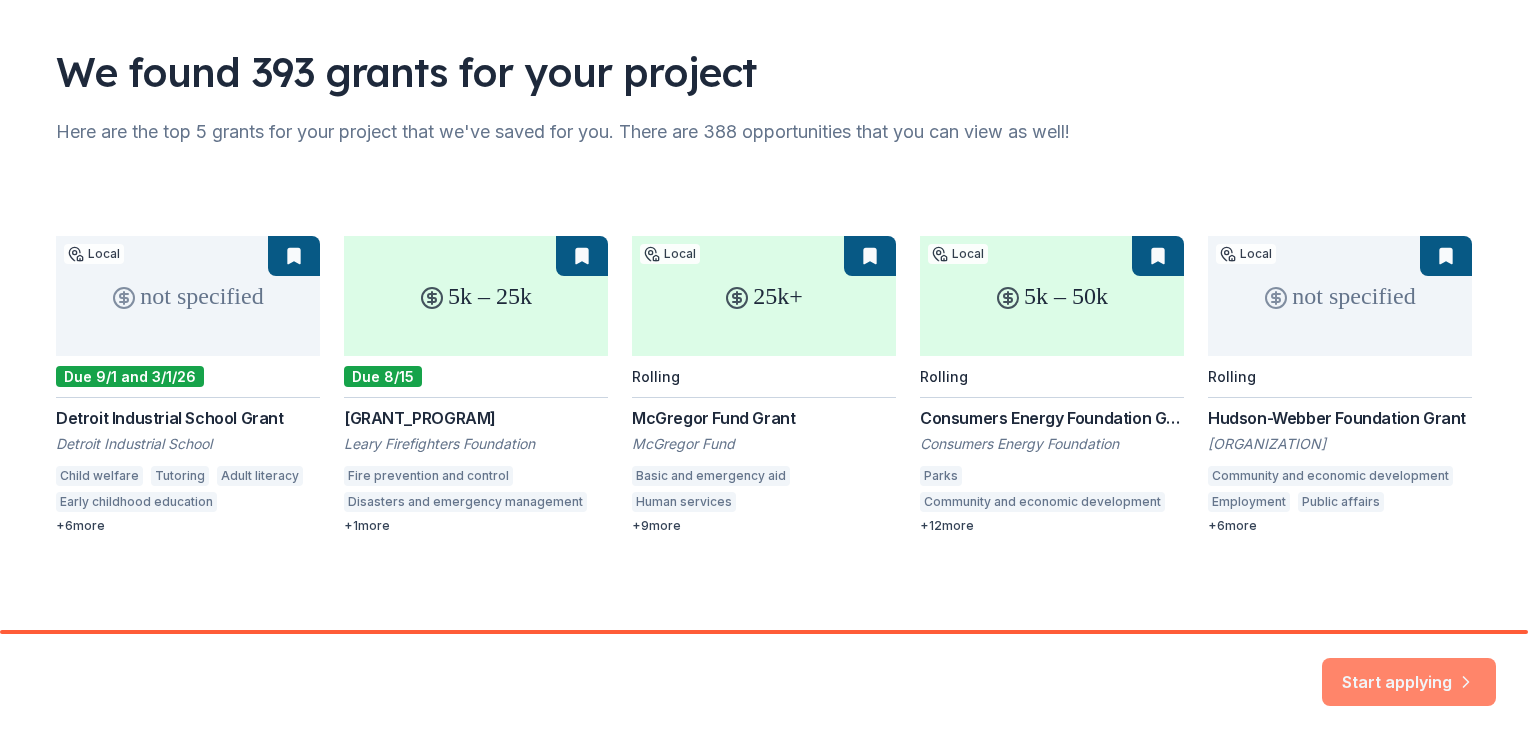 click on "Start applying" at bounding box center [1409, 670] 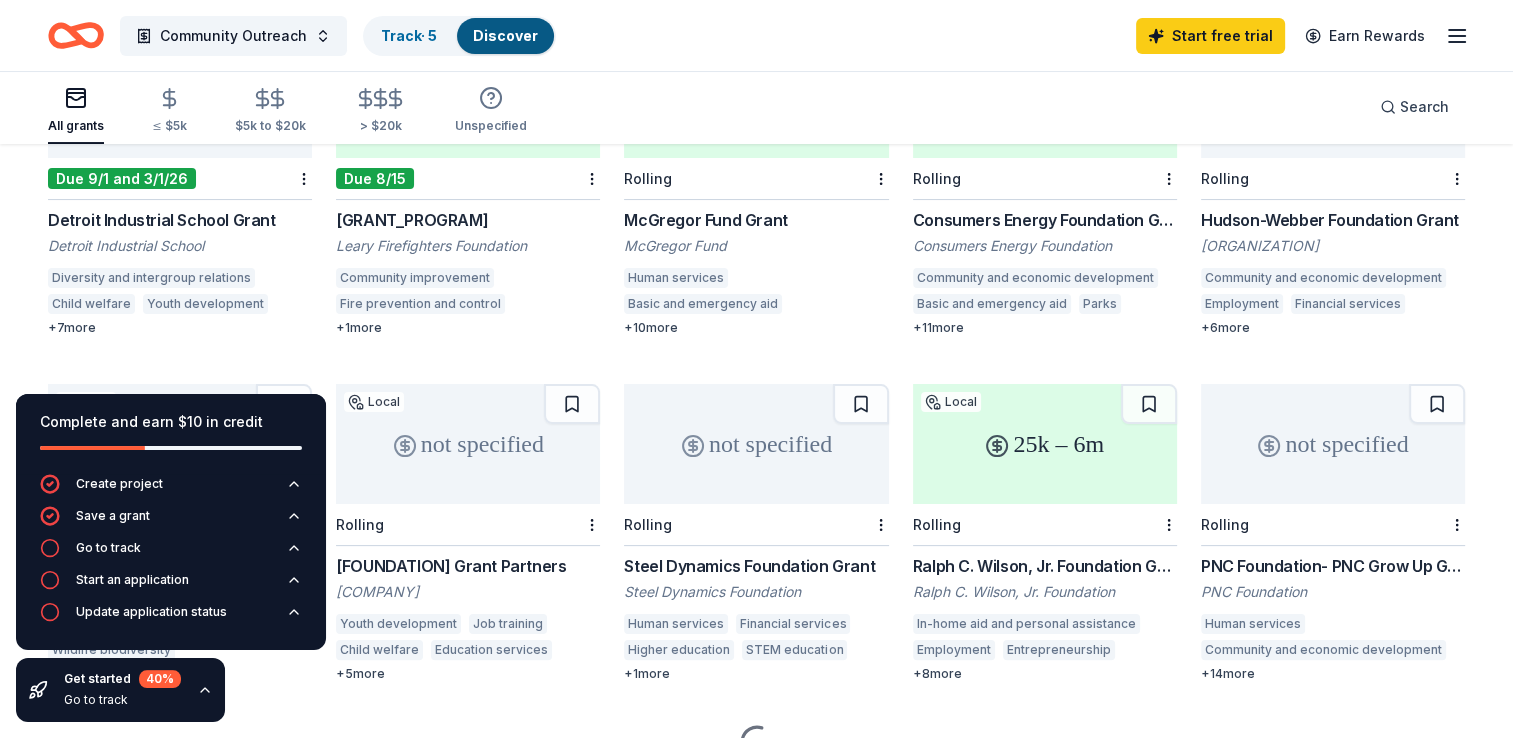 scroll, scrollTop: 298, scrollLeft: 0, axis: vertical 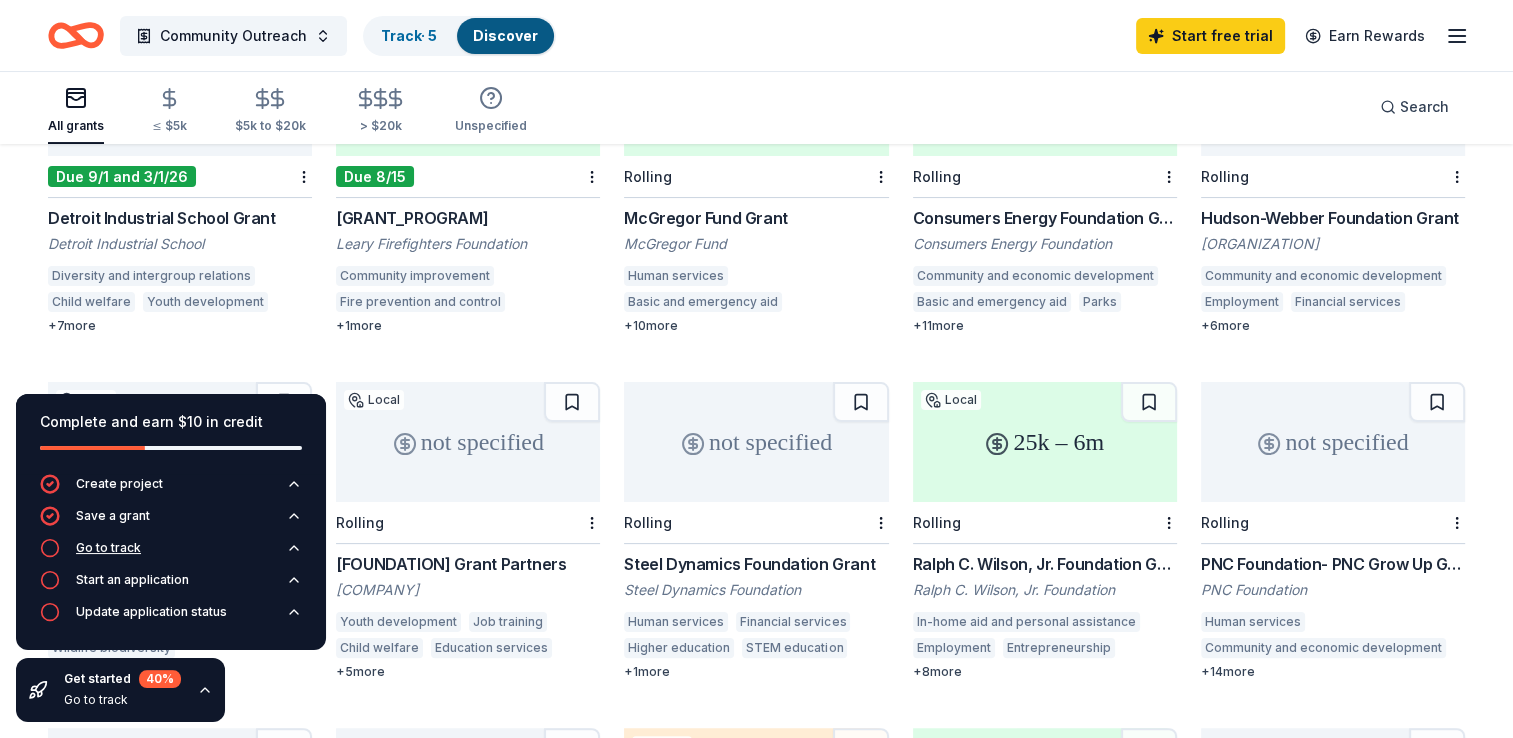 click 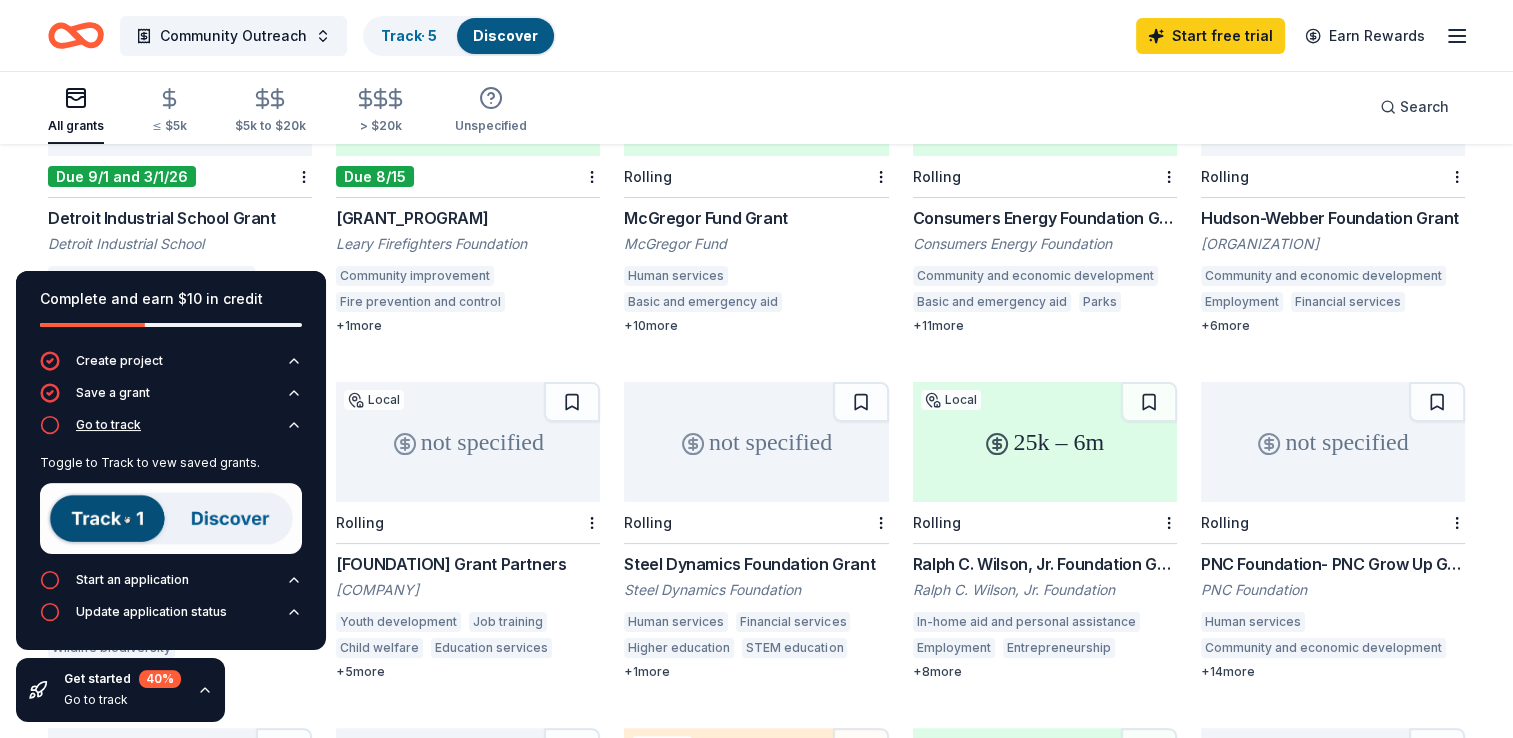 click 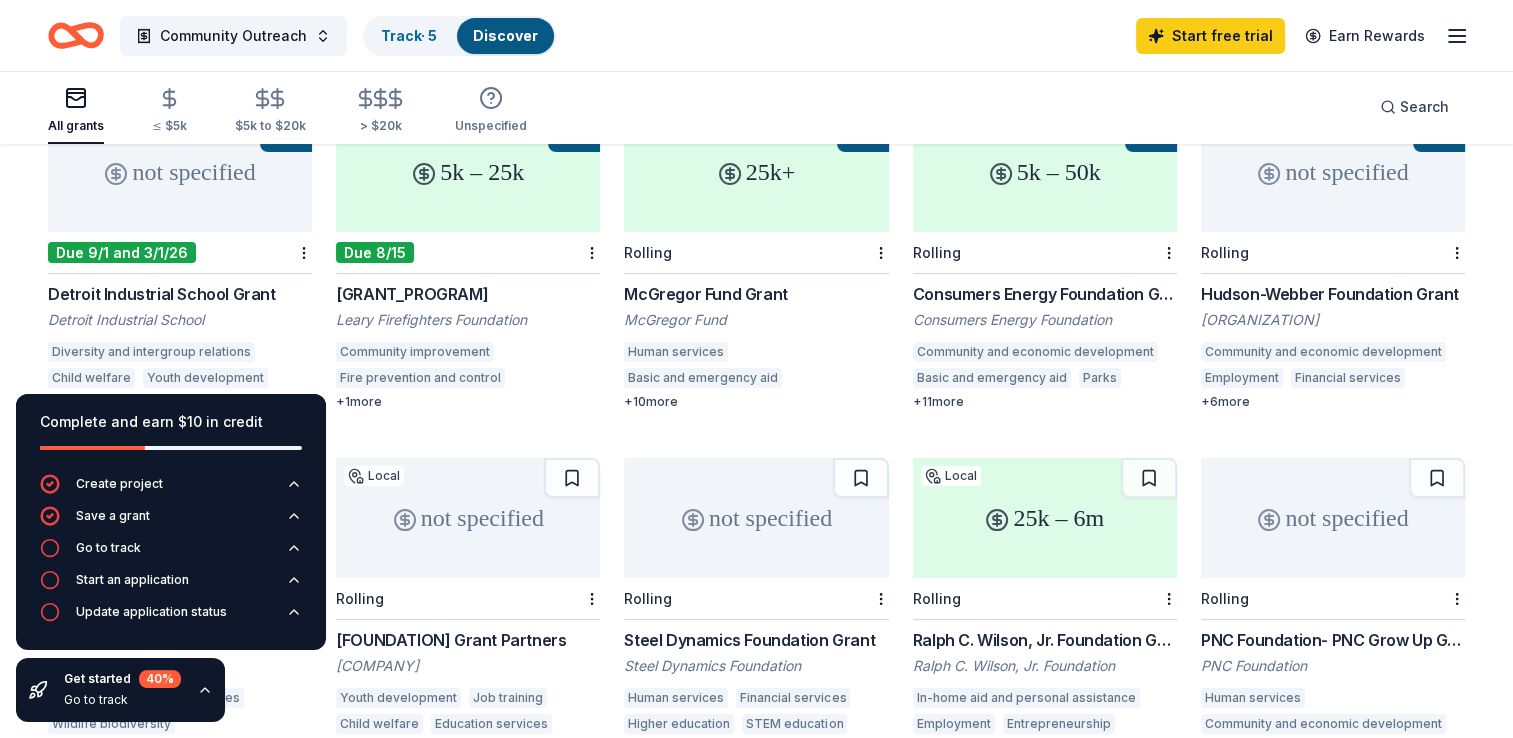 scroll, scrollTop: 224, scrollLeft: 0, axis: vertical 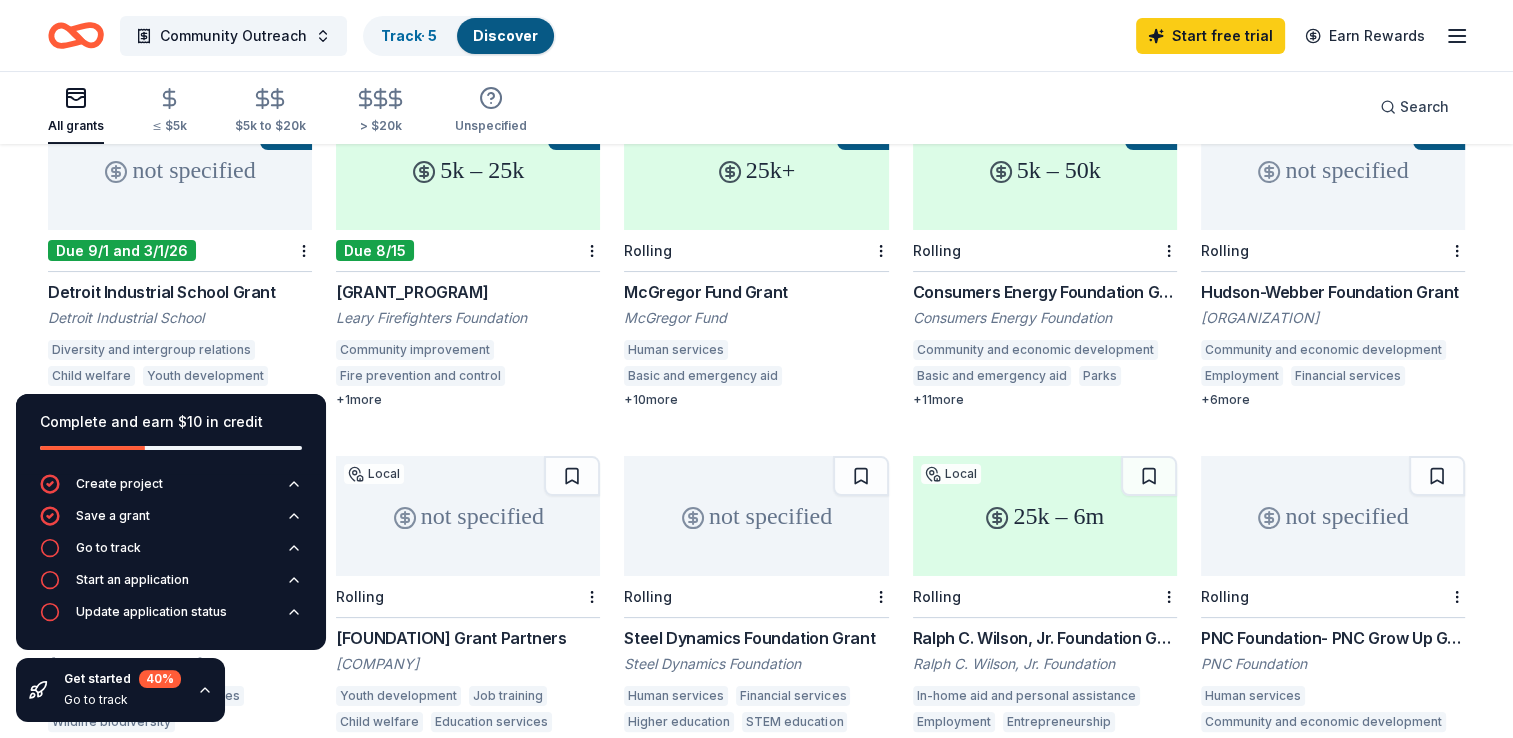 click on "not specified Local Due [DATE] and [DATE] [ORGANIZATION] Grant [ORGANIZATION] Diversity and intergroup relations Child welfare Youth development Child care Tutoring Adult literacy Early childhood education Elementary and secondary education Out-of-school learning Education services +  7  more [PRICE] – [PRICE] Due [DATE] [ORGANIZATION] Grant Program [ORGANIZATION] Community improvement Fire prevention and control Disasters and emergency management +  1  more [PRICE]+ Local Rolling [ORGANIZATION] Grant [ORGANIZATION] Human services Basic and emergency aid Freedom from slavery Child welfare Youth development Employment In-patient medical care Domestic violence Addiction services Child abuse Education services Adult literacy +  10  more [PRICE] – [PRICE] Local Rolling [ORGANIZATION] Grant [ORGANIZATION] Community and economic development Basic and emergency aid Parks Environment Higher education Environmental education Early childhood education Hiking and walking Public arts" at bounding box center (756, 778) 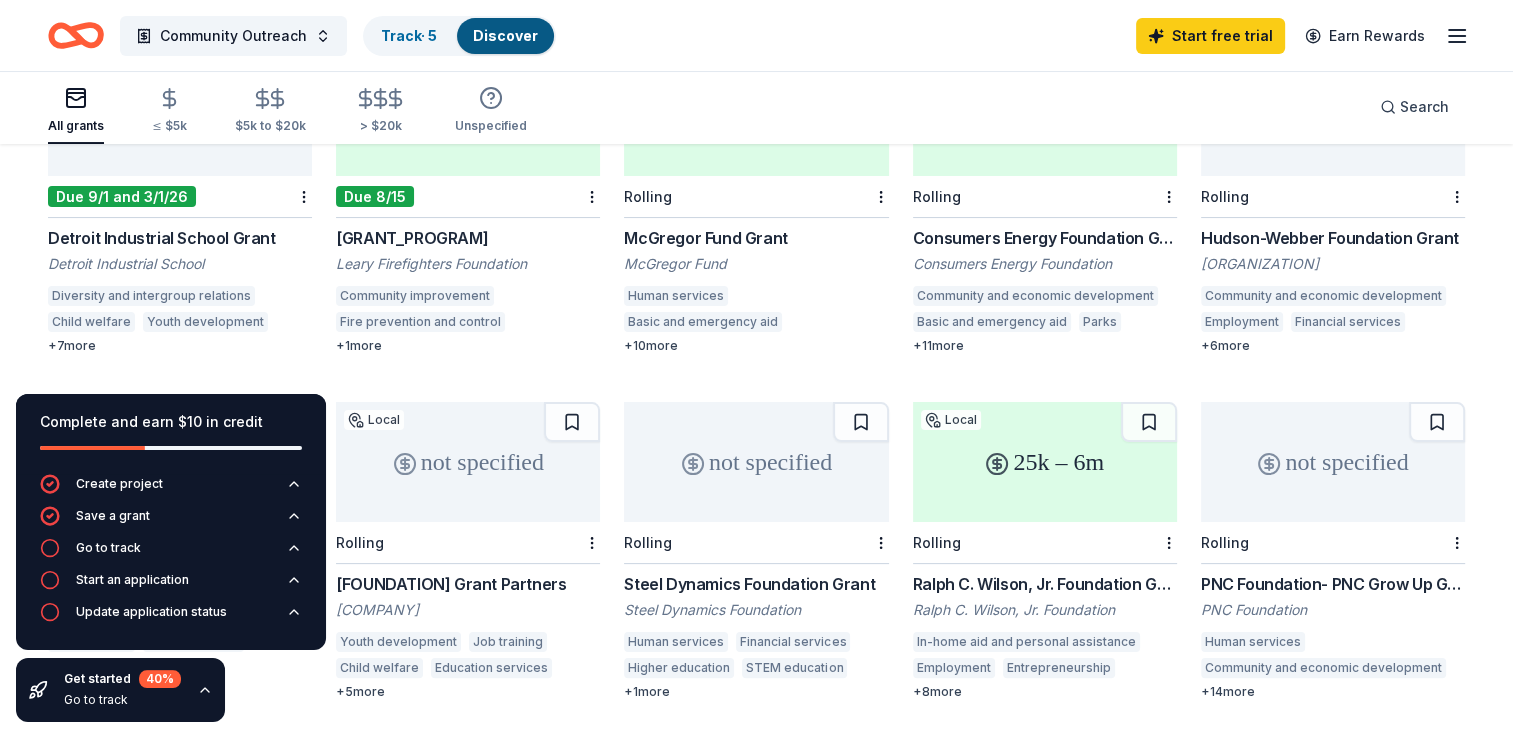 scroll, scrollTop: 279, scrollLeft: 0, axis: vertical 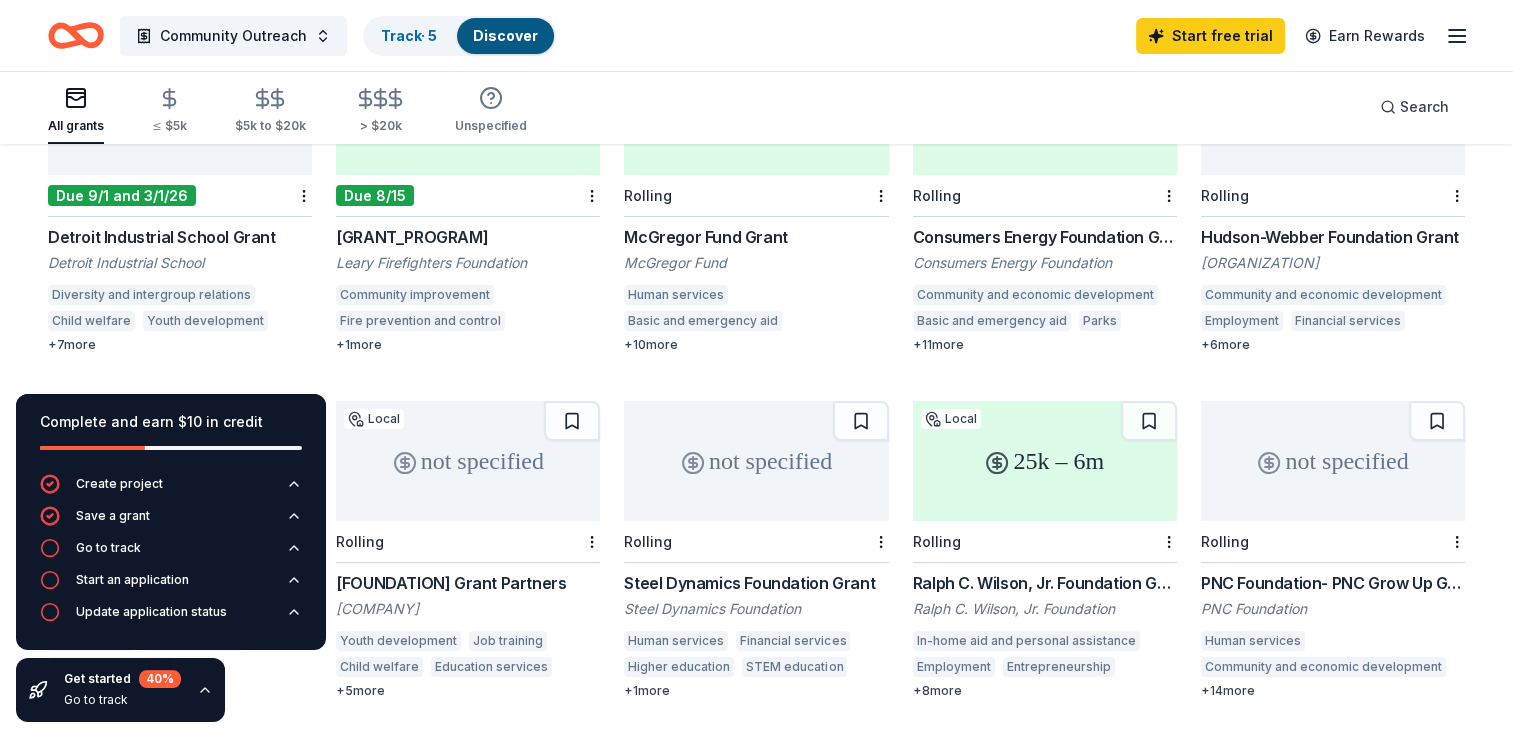 click on "[GRANT_PROGRAM]" at bounding box center (468, 237) 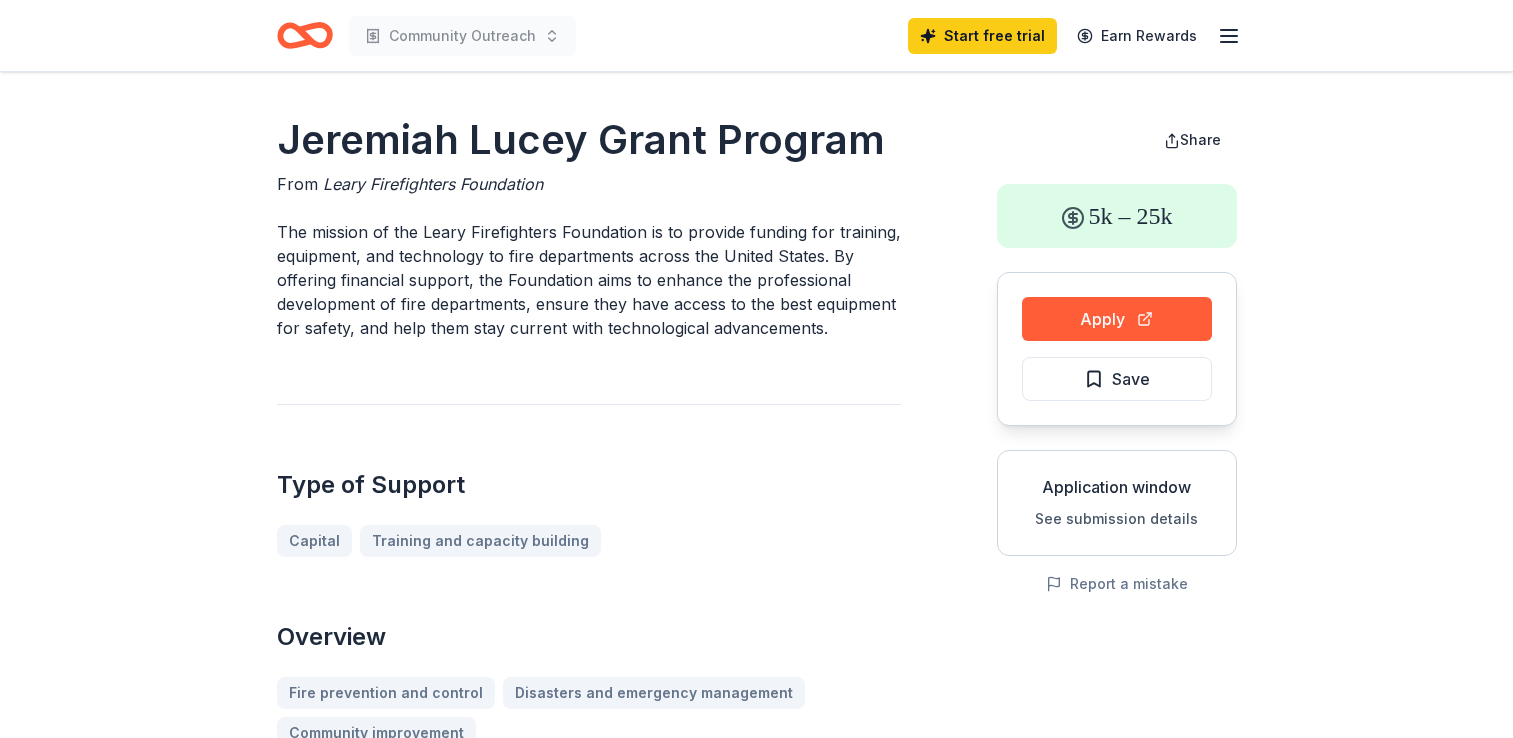 scroll, scrollTop: 0, scrollLeft: 0, axis: both 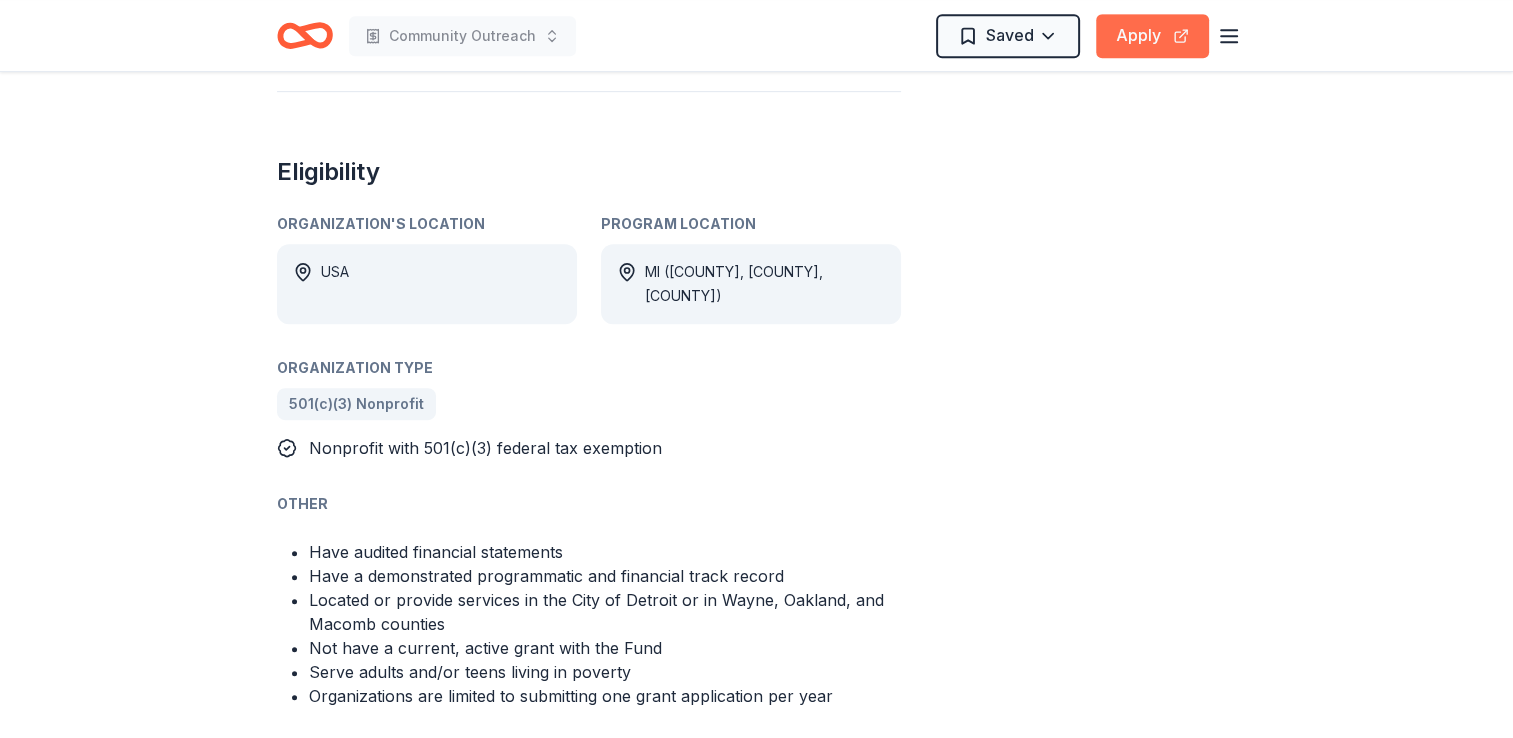 click on "Apply" at bounding box center (1152, 36) 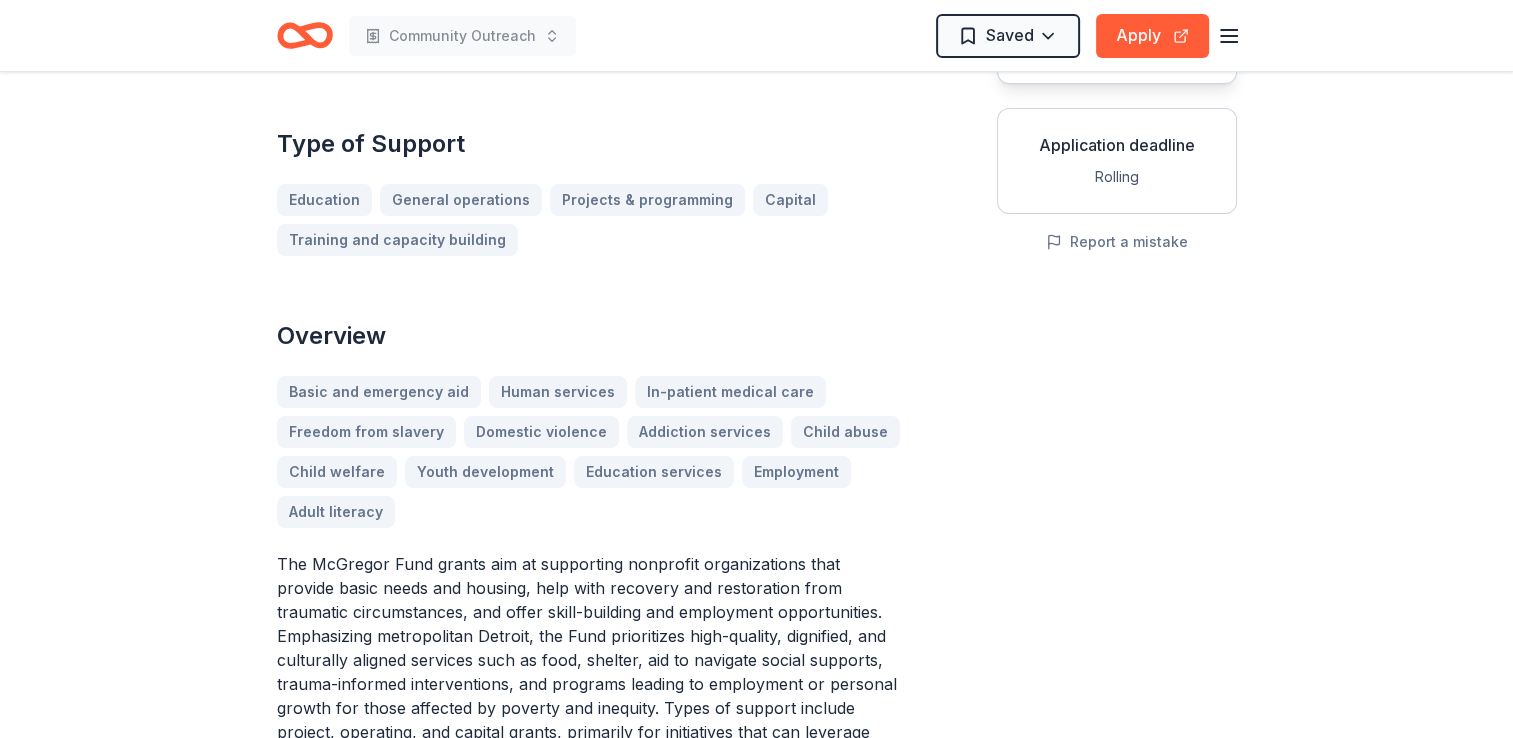 scroll, scrollTop: 328, scrollLeft: 0, axis: vertical 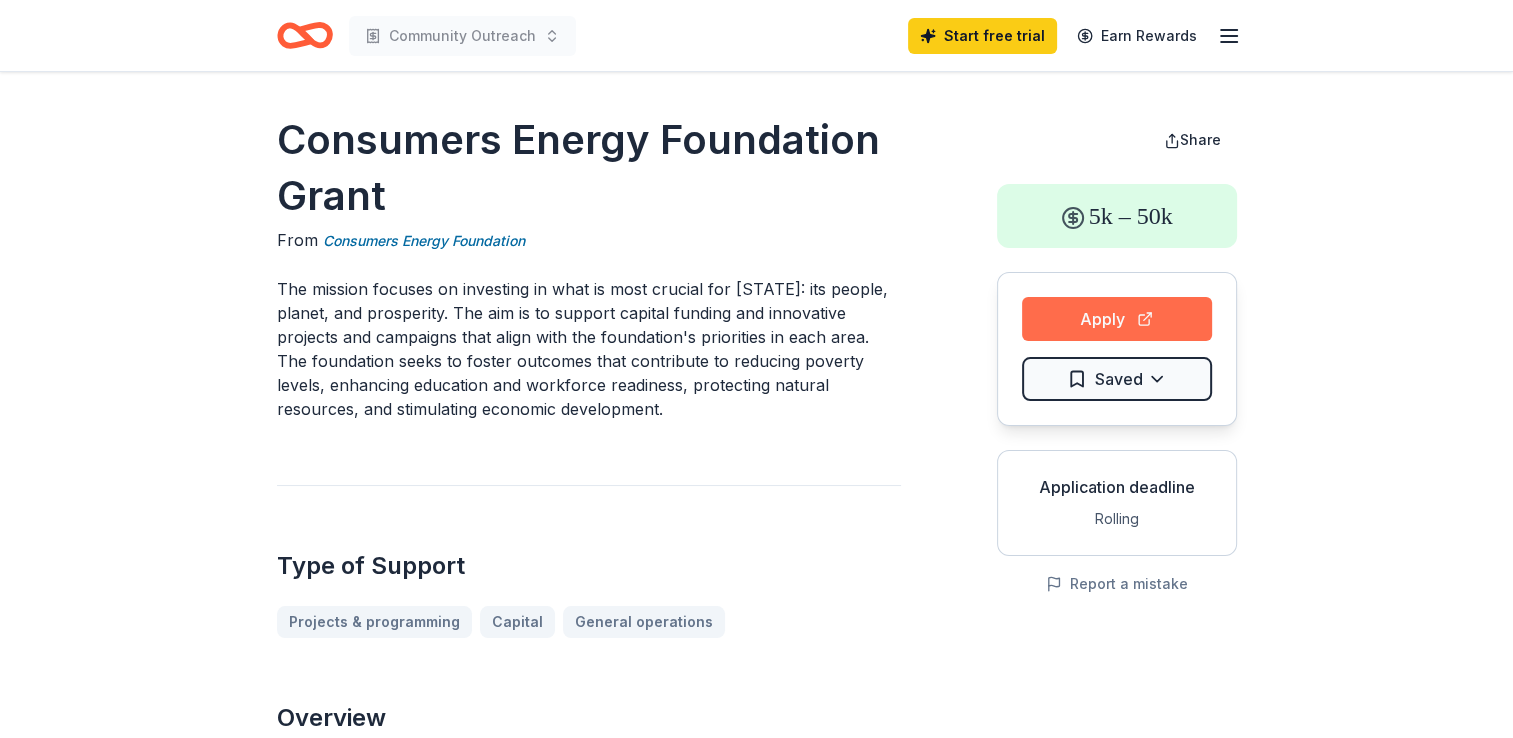 click on "Apply" at bounding box center [1117, 319] 